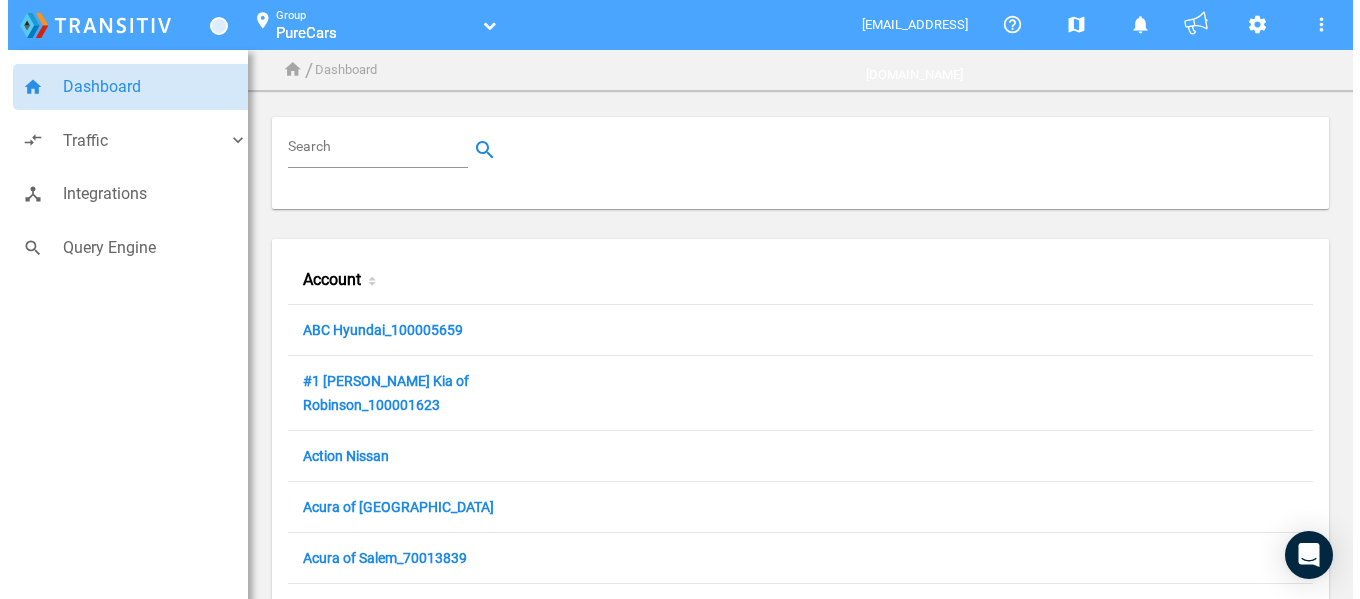 scroll, scrollTop: 0, scrollLeft: 0, axis: both 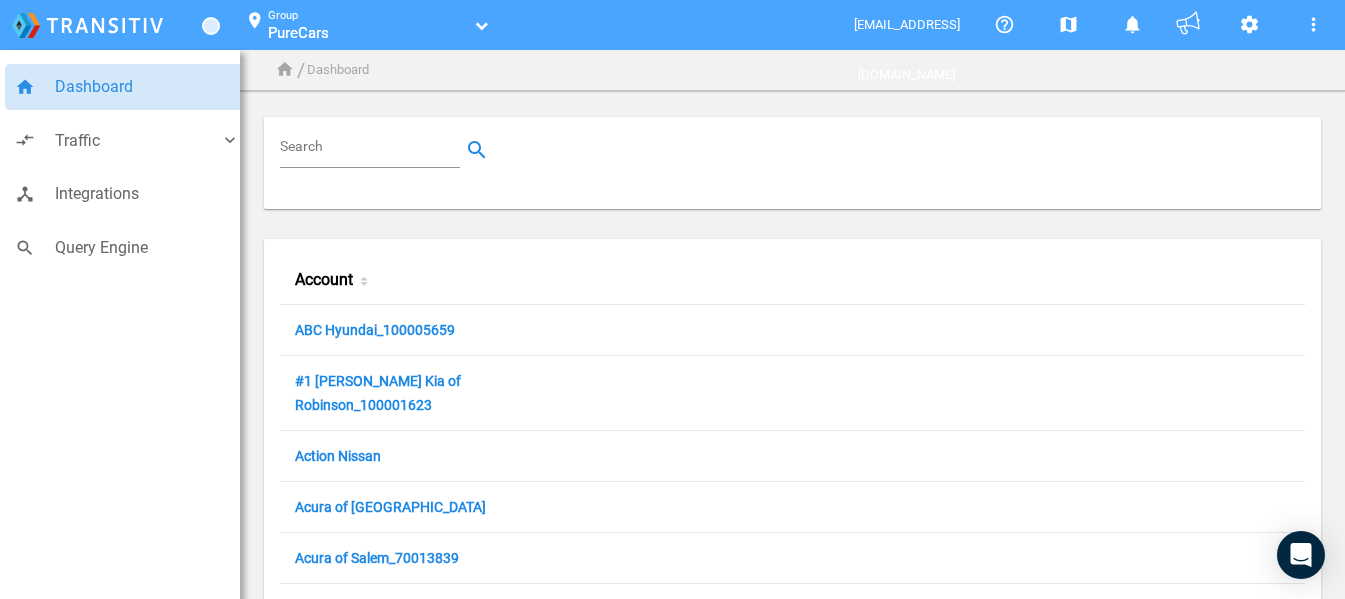 click on "Search" at bounding box center [374, 150] 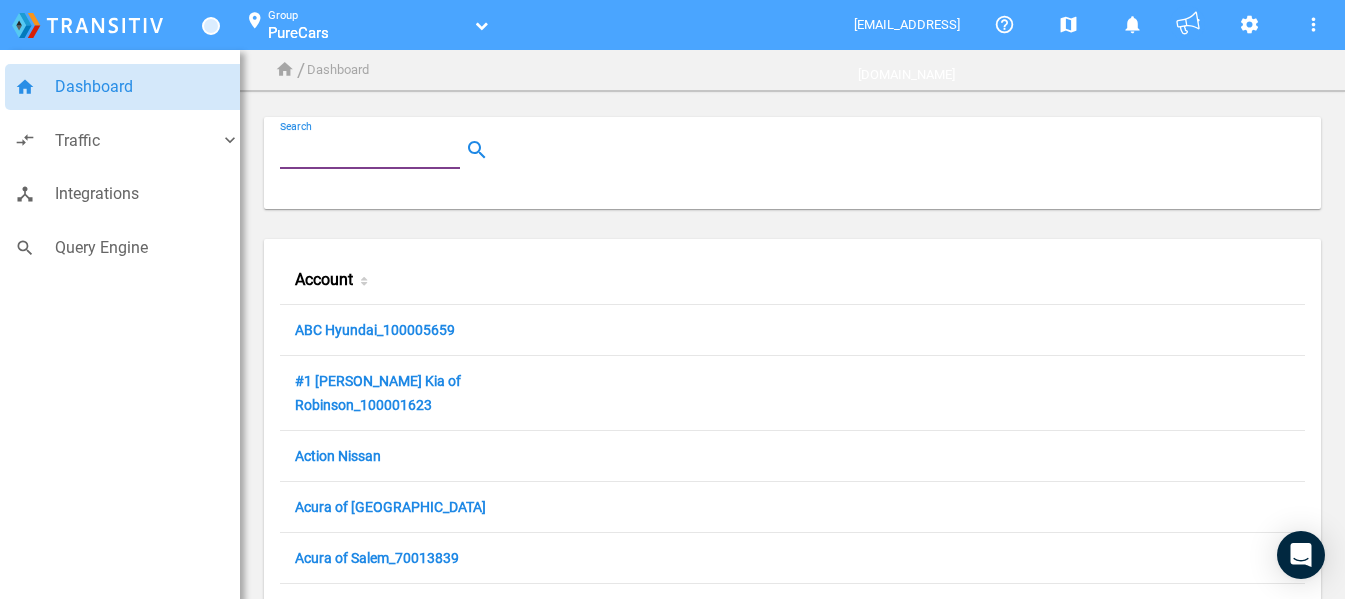 paste on "100001091" 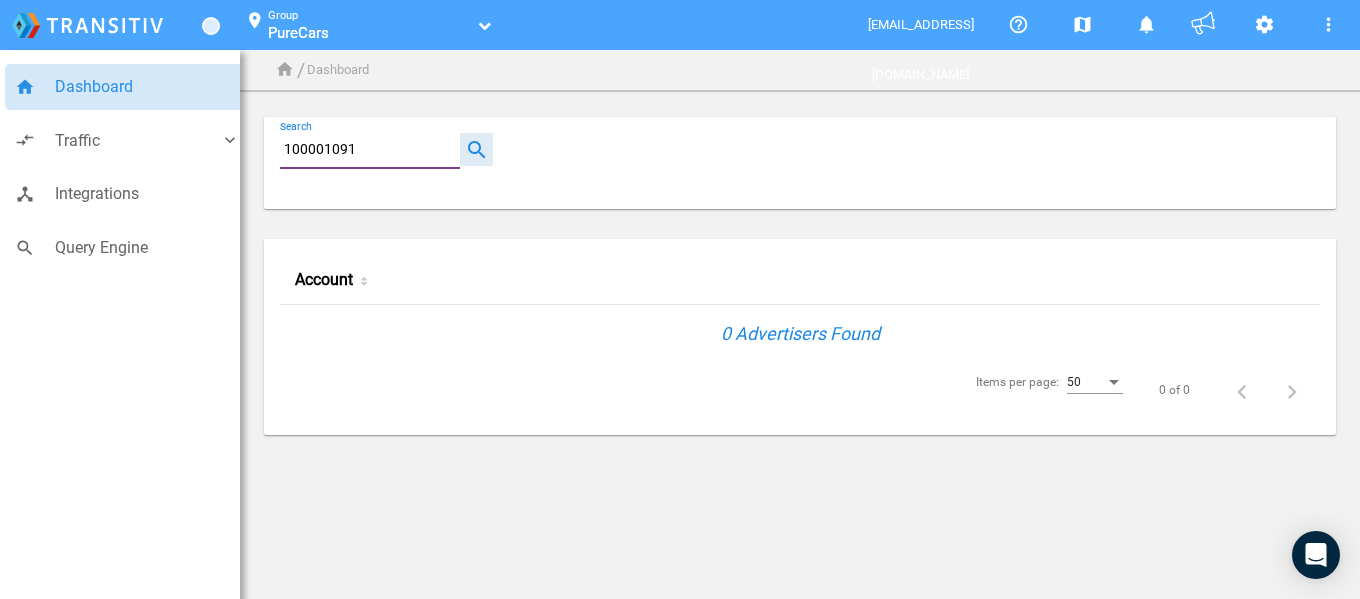 click at bounding box center [476, 149] 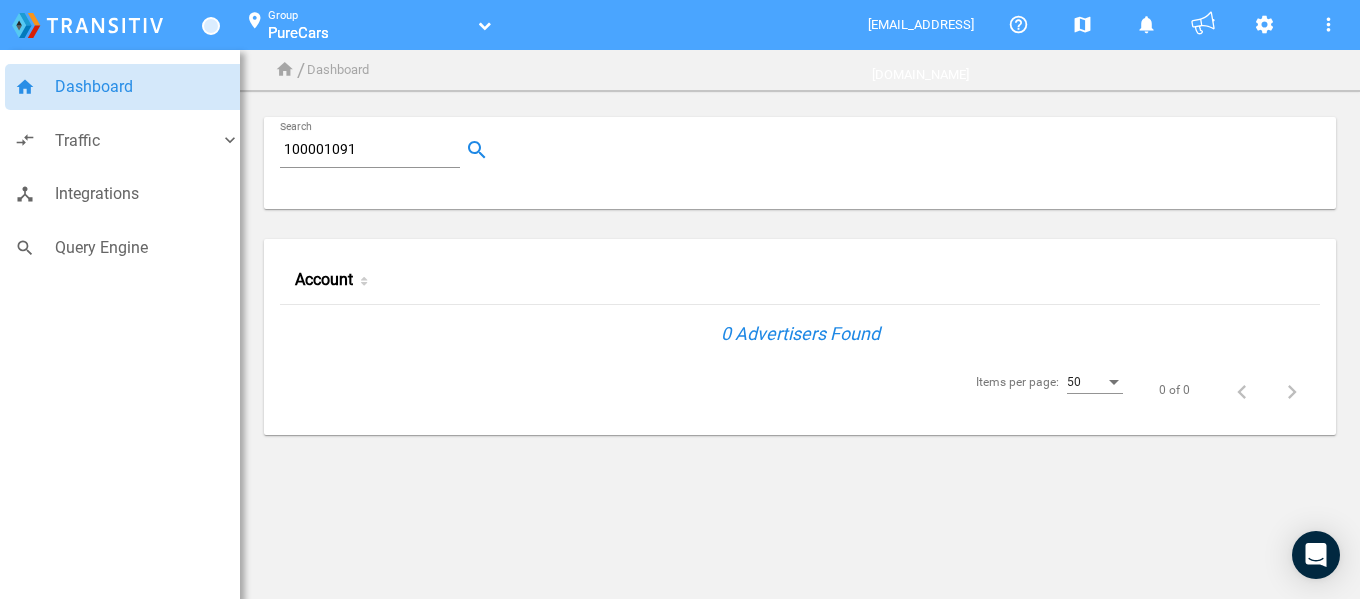 click on "100001091" at bounding box center [374, 150] 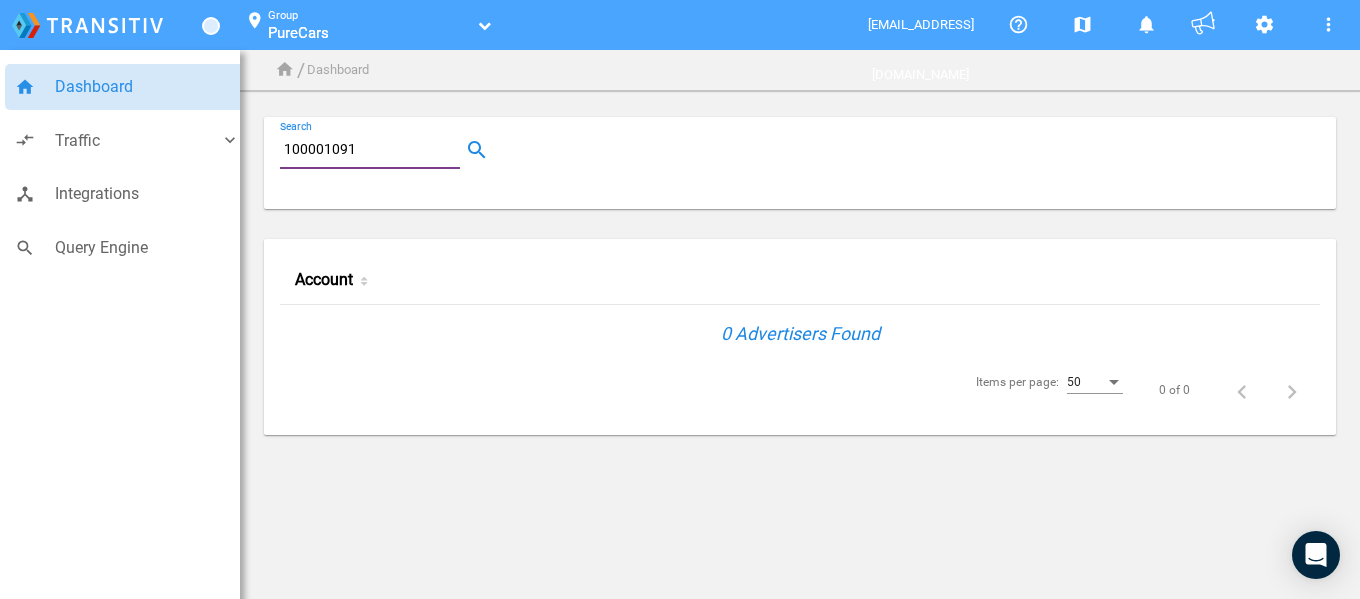 click on "100001091" at bounding box center [374, 150] 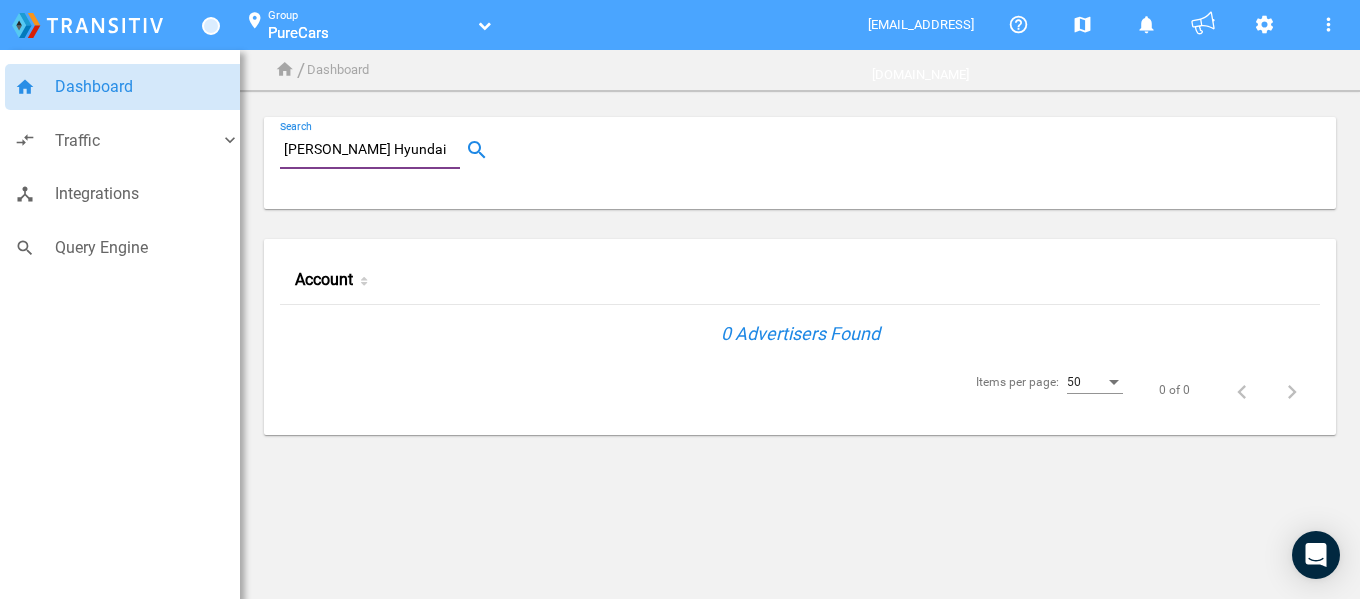scroll, scrollTop: 0, scrollLeft: 4, axis: horizontal 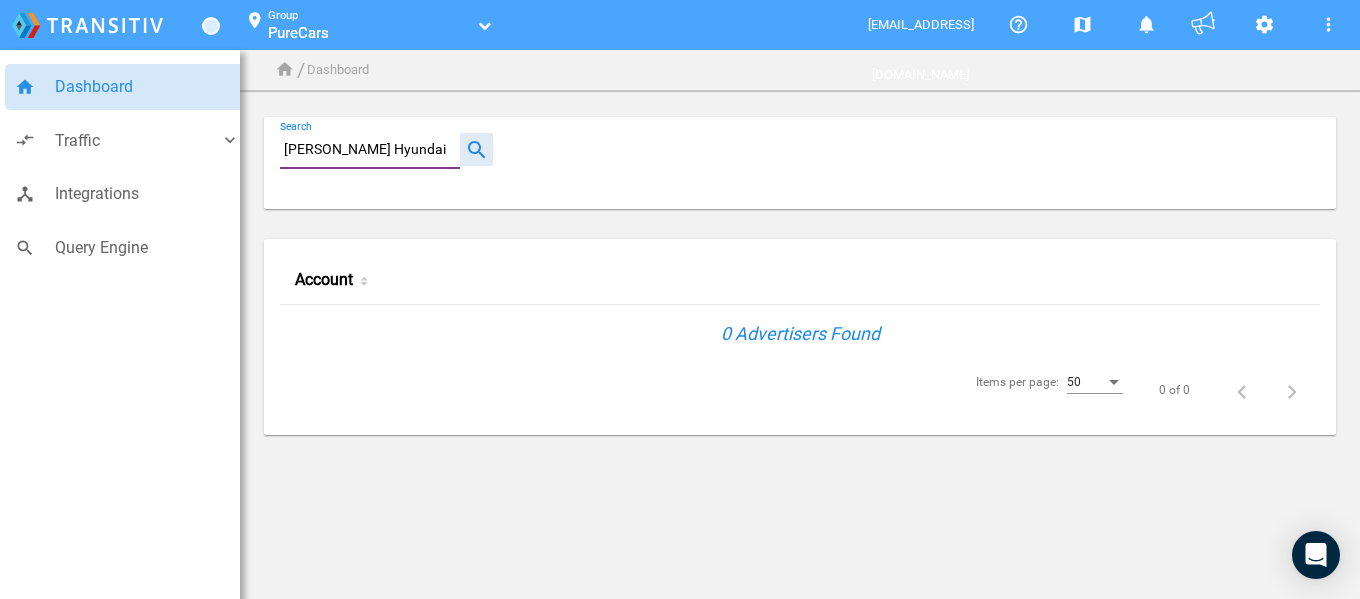 type on "Thomas Cumberland Hyundai" 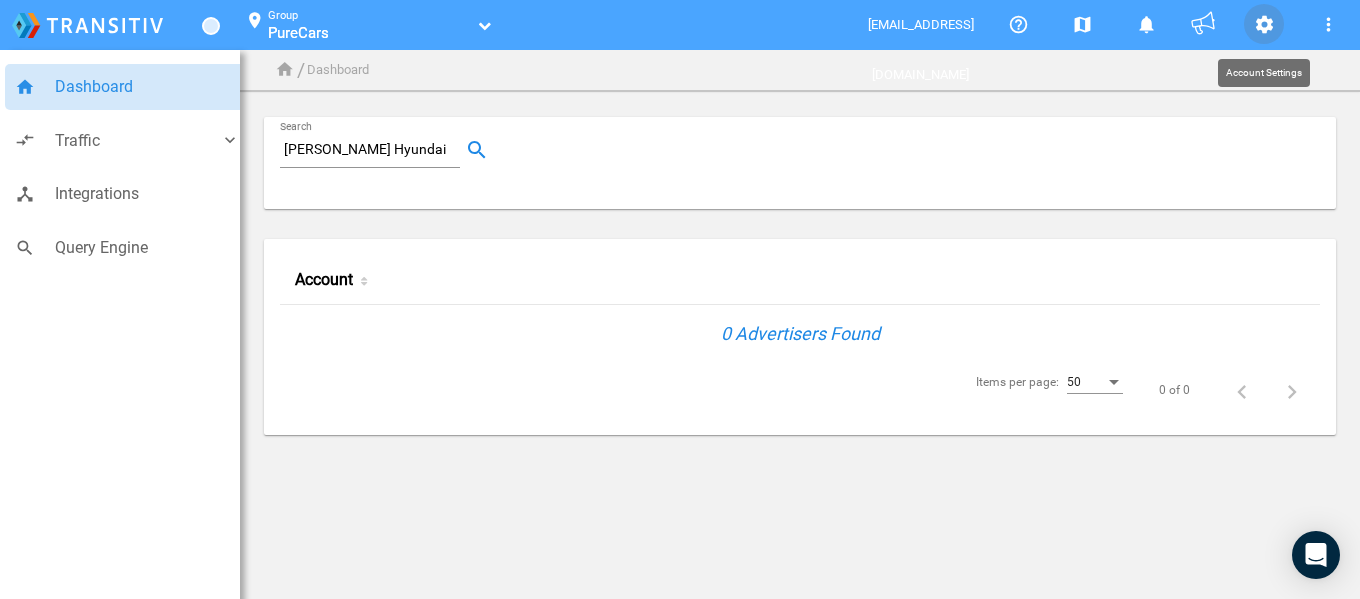 click on "settings" at bounding box center [1264, 25] 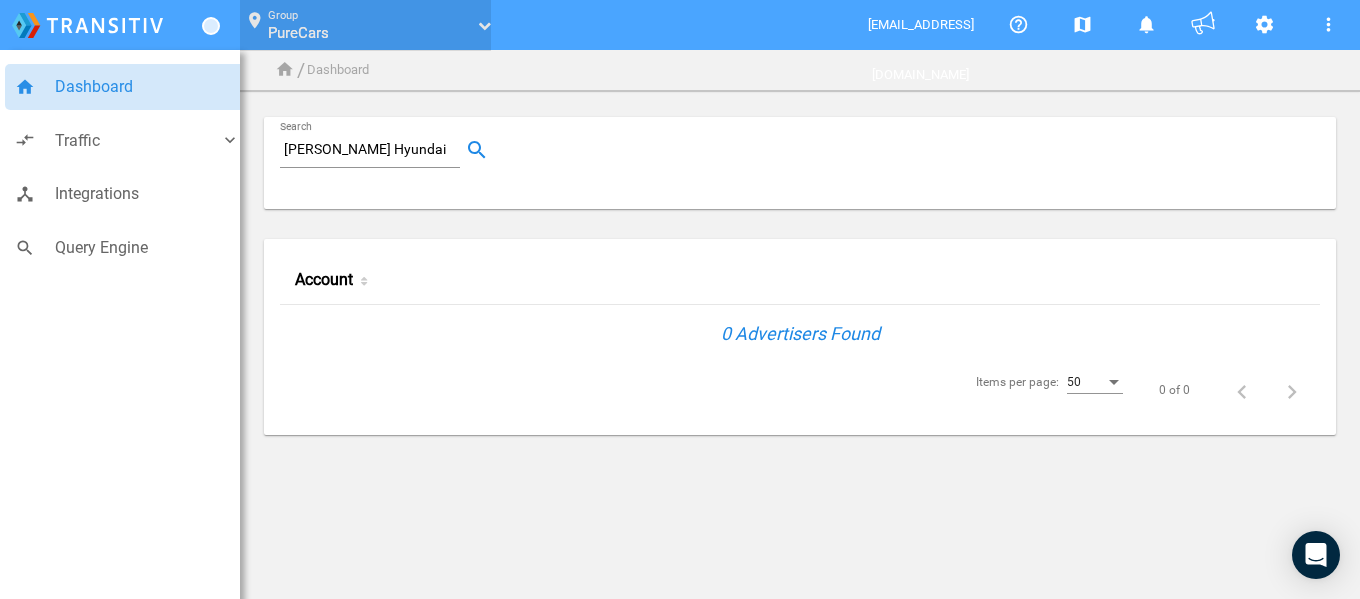 click 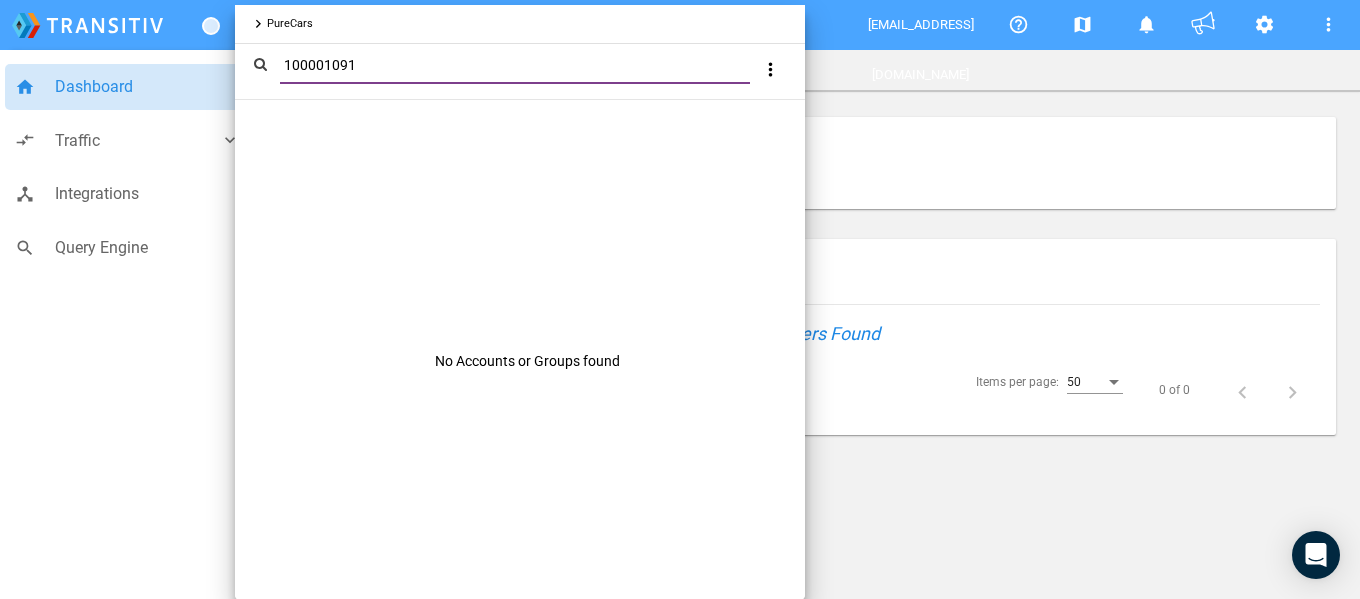 click on "100001091" at bounding box center [519, 65] 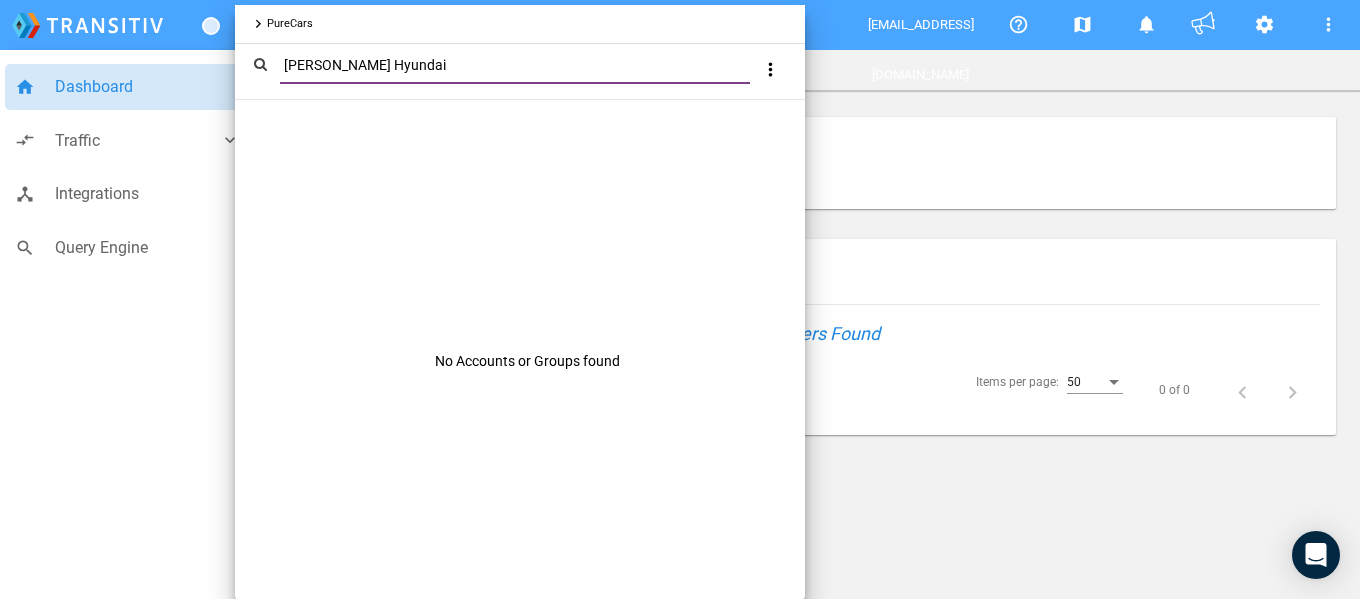 type on "Thomas Cumberland Hyundai" 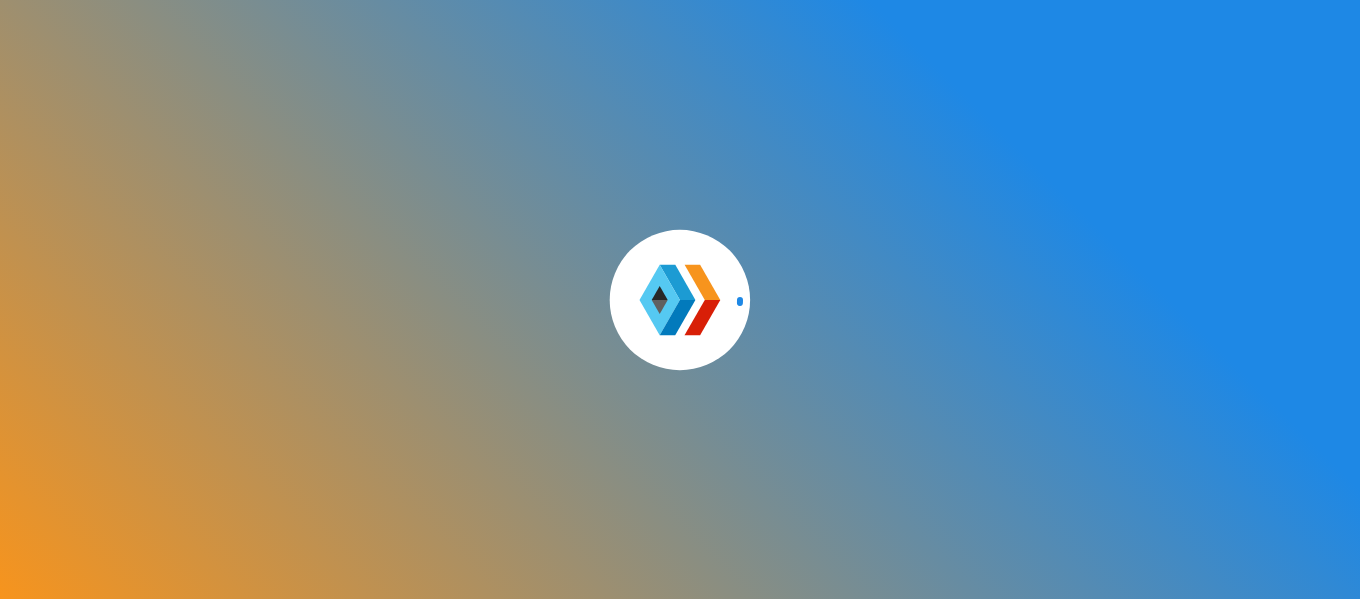 scroll, scrollTop: 0, scrollLeft: 0, axis: both 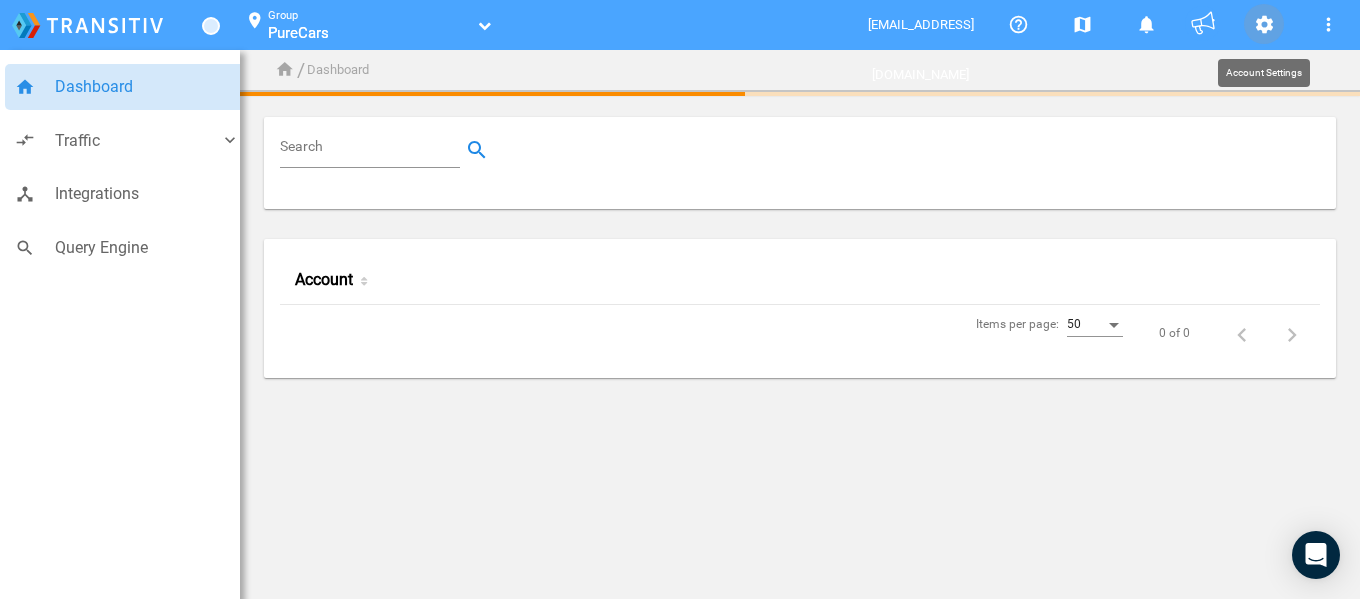 click on "settings" at bounding box center (1264, 25) 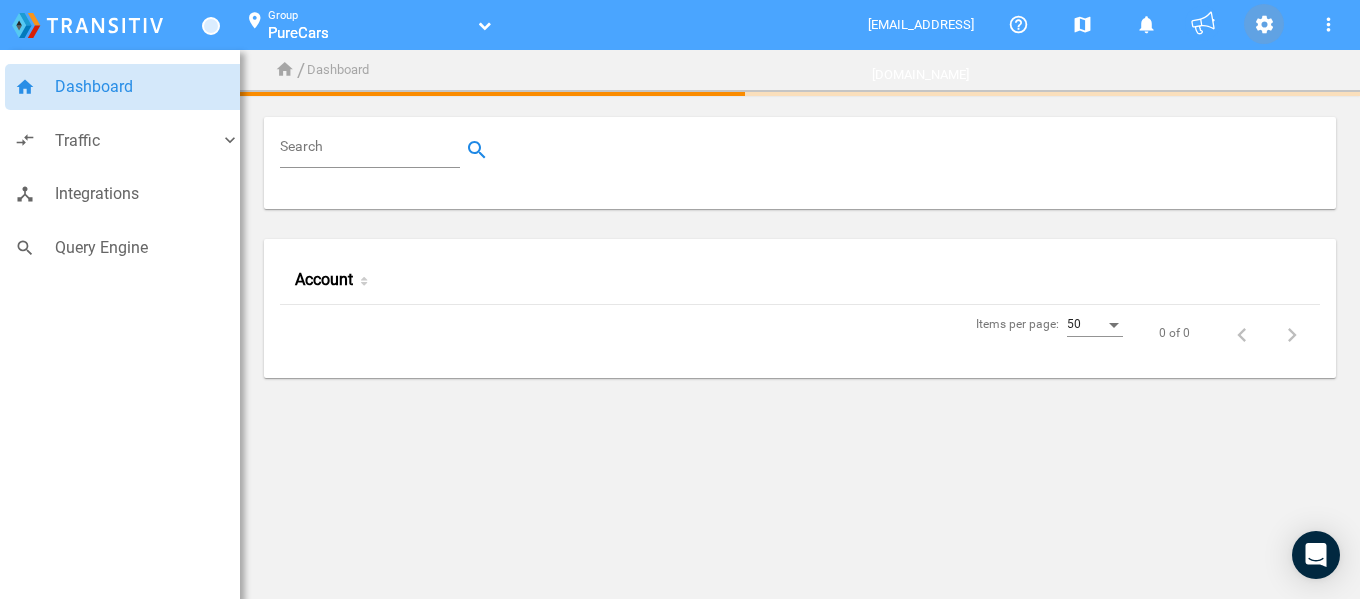 click on "settings" at bounding box center [1264, 24] 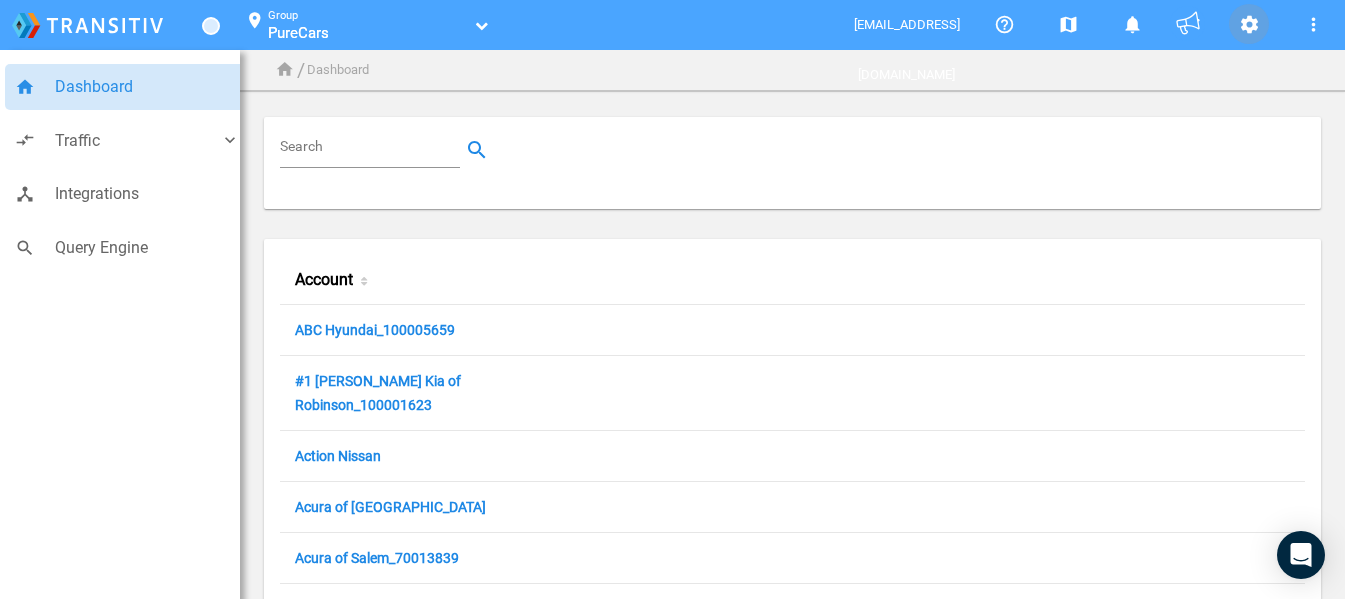 click on "settings" at bounding box center [1249, 24] 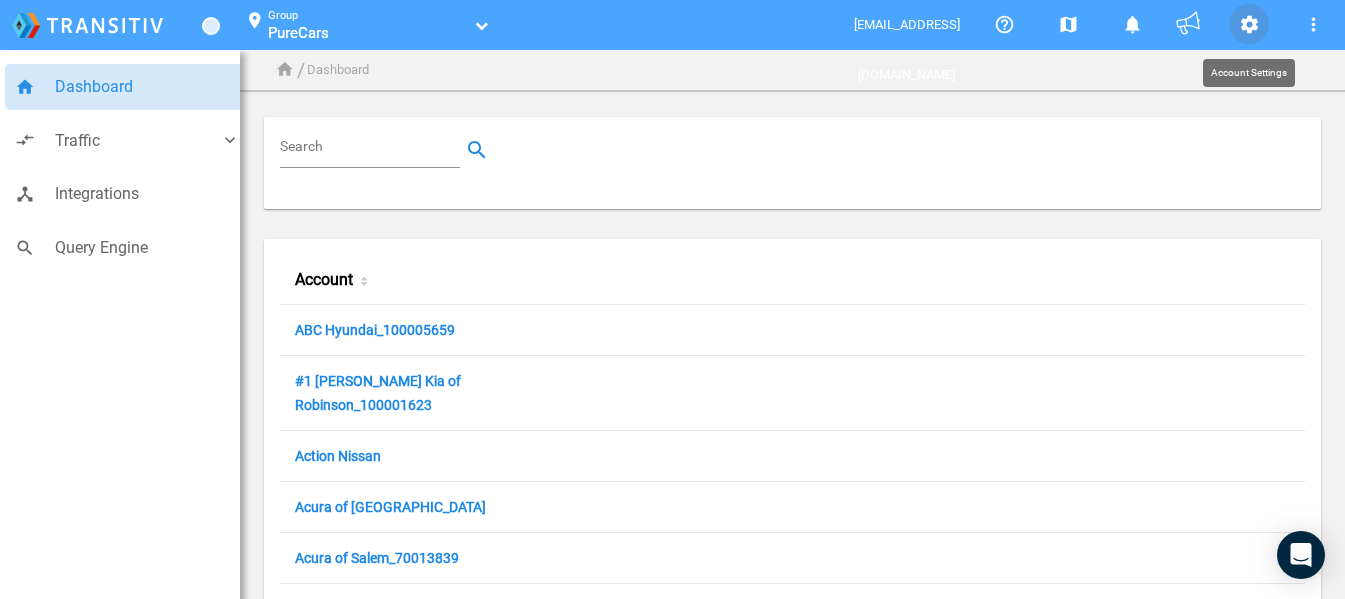 click on "settings" at bounding box center (1249, 24) 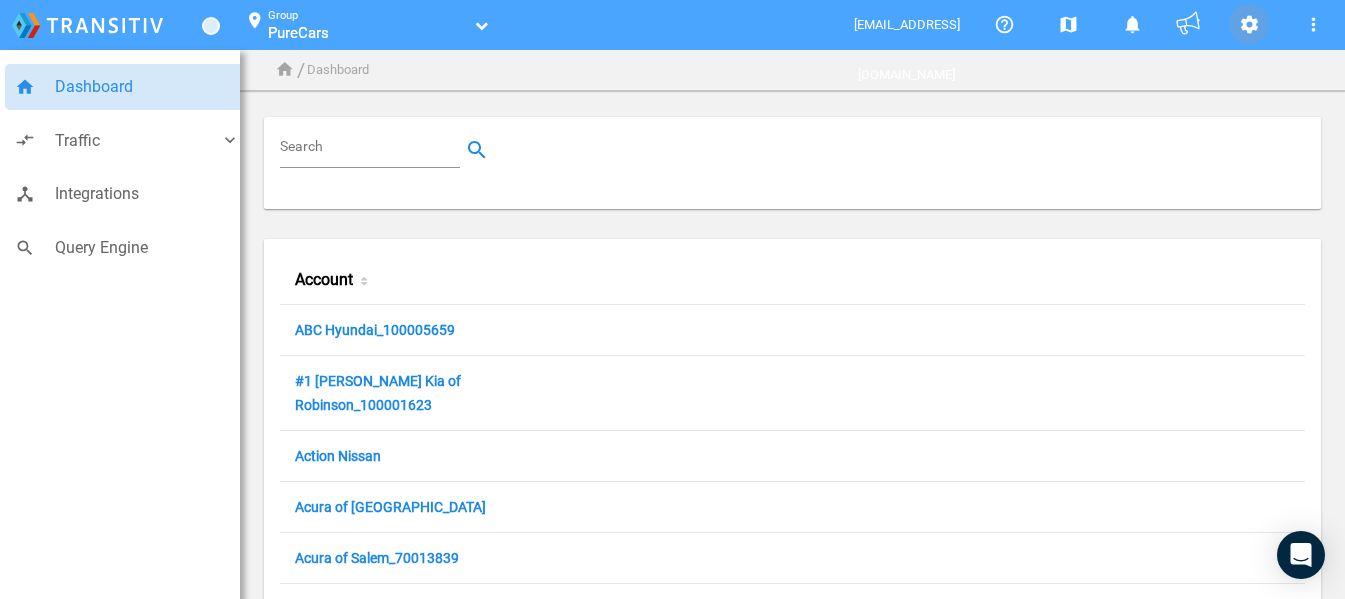 click on "settings" at bounding box center (1249, 24) 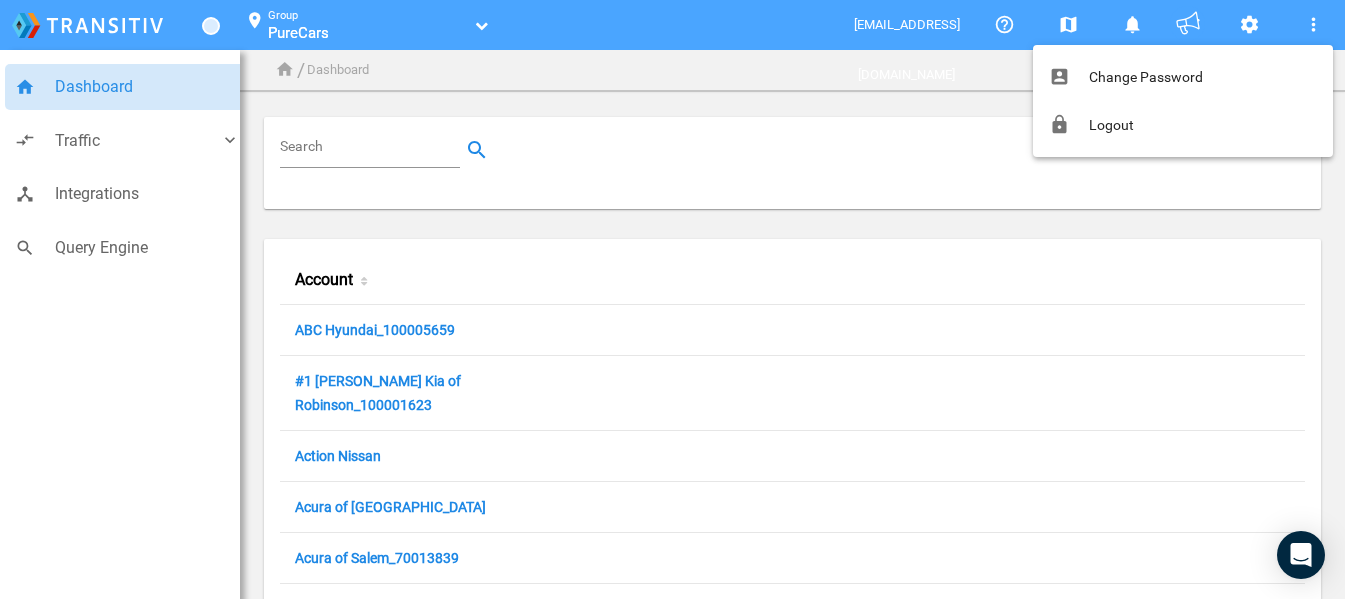 drag, startPoint x: 1248, startPoint y: 26, endPoint x: 672, endPoint y: 35, distance: 576.0703 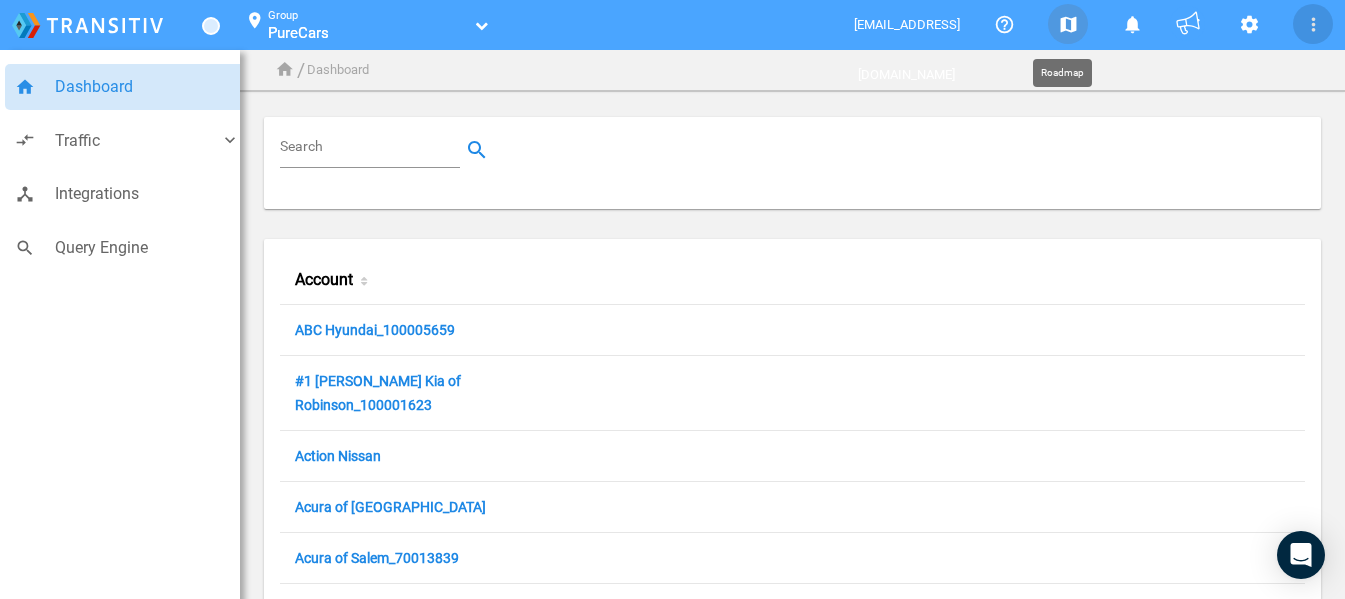 click on "map" at bounding box center [1068, 25] 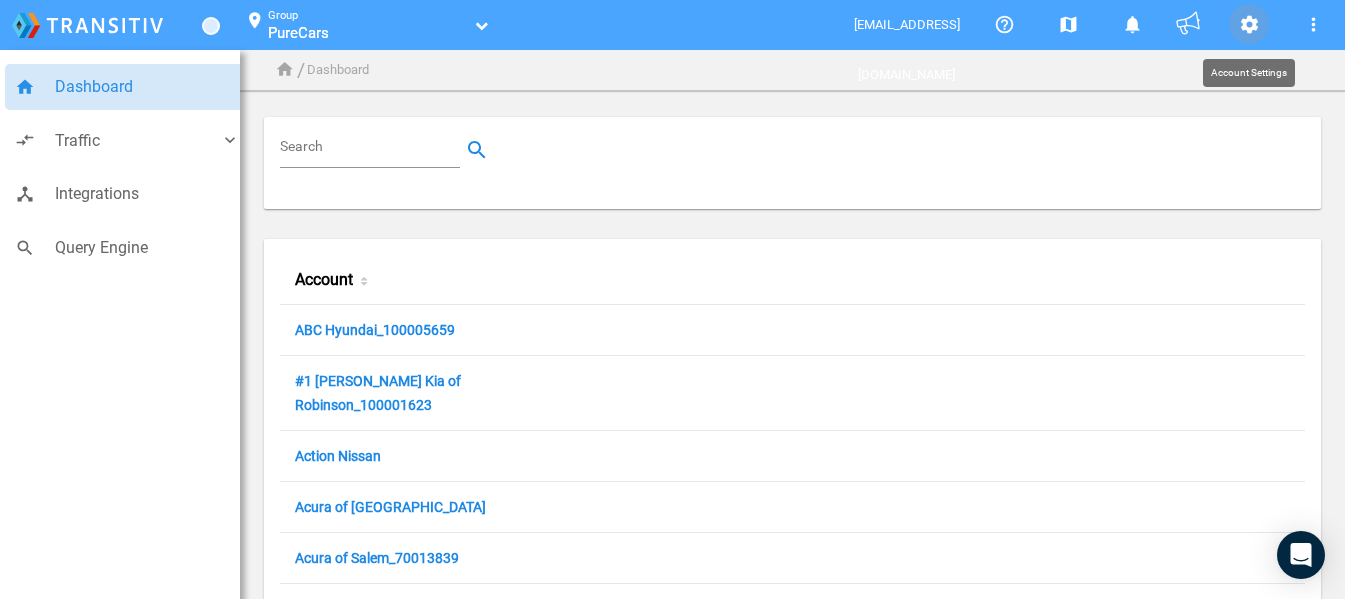 click on "settings" at bounding box center (1249, 24) 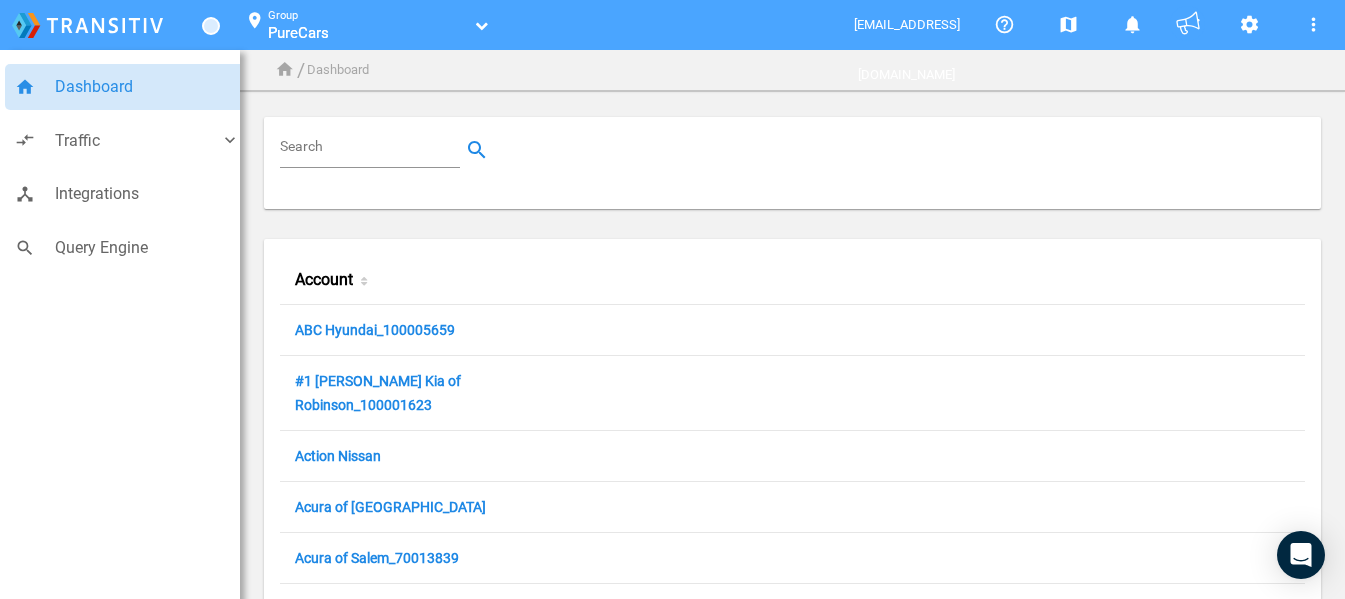 click 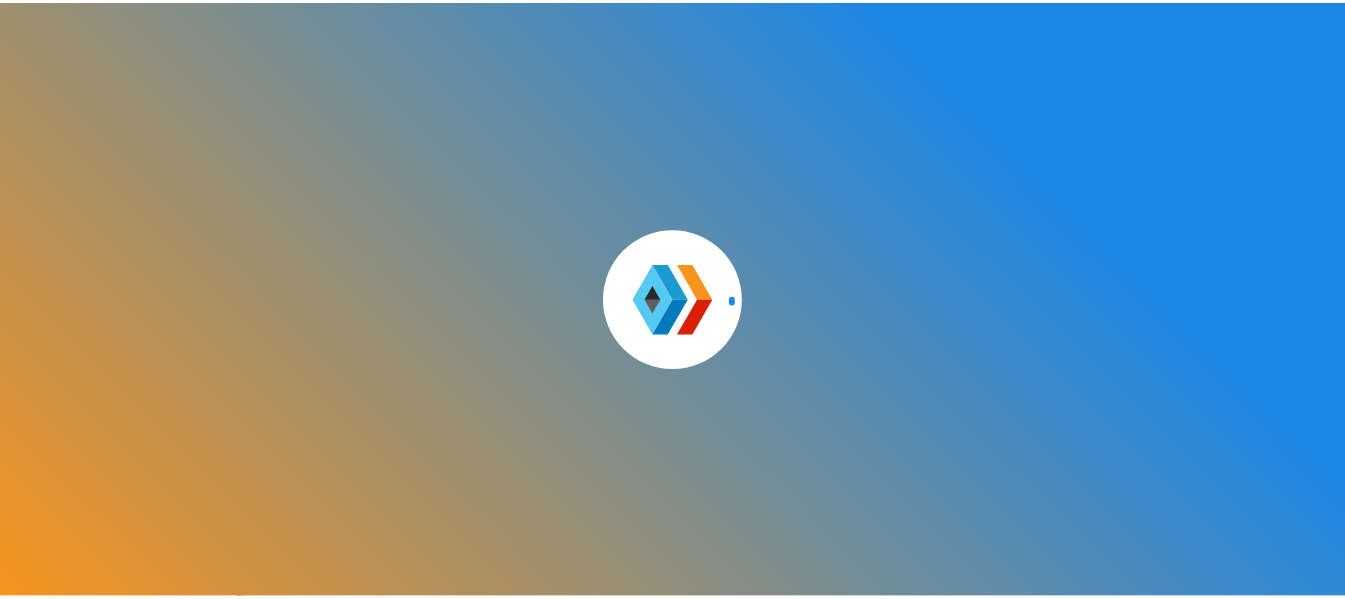 scroll, scrollTop: 0, scrollLeft: 0, axis: both 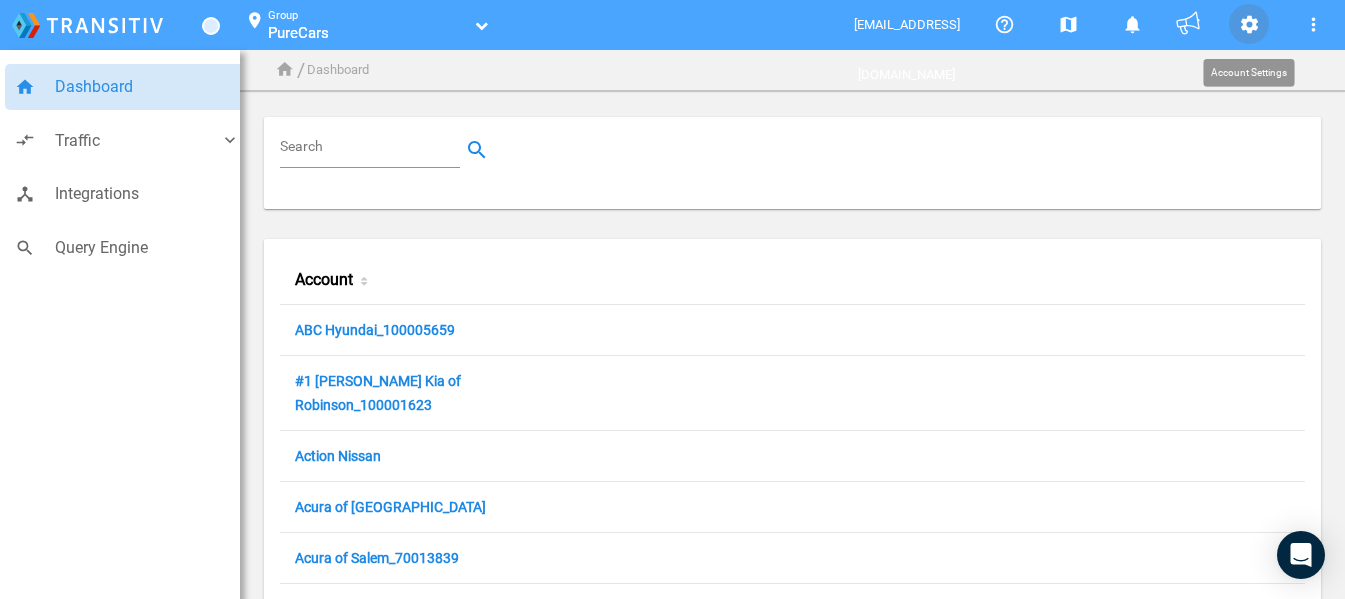 click on "settings" at bounding box center (1249, 25) 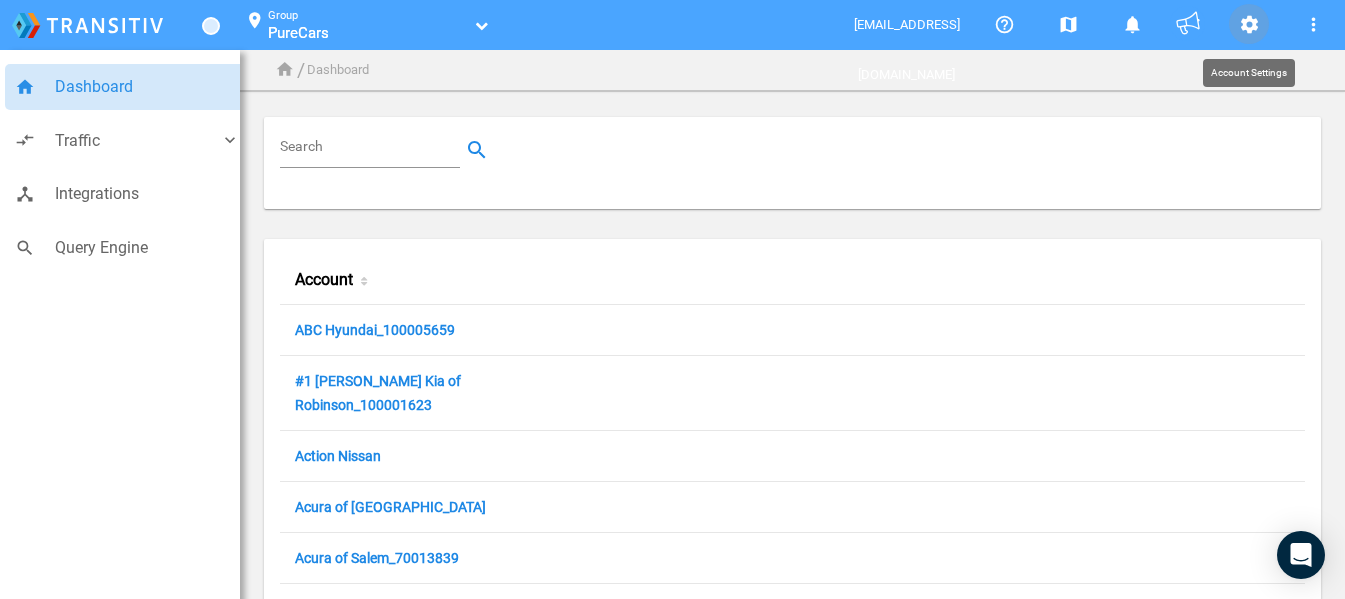 click on "settings" at bounding box center [1249, 25] 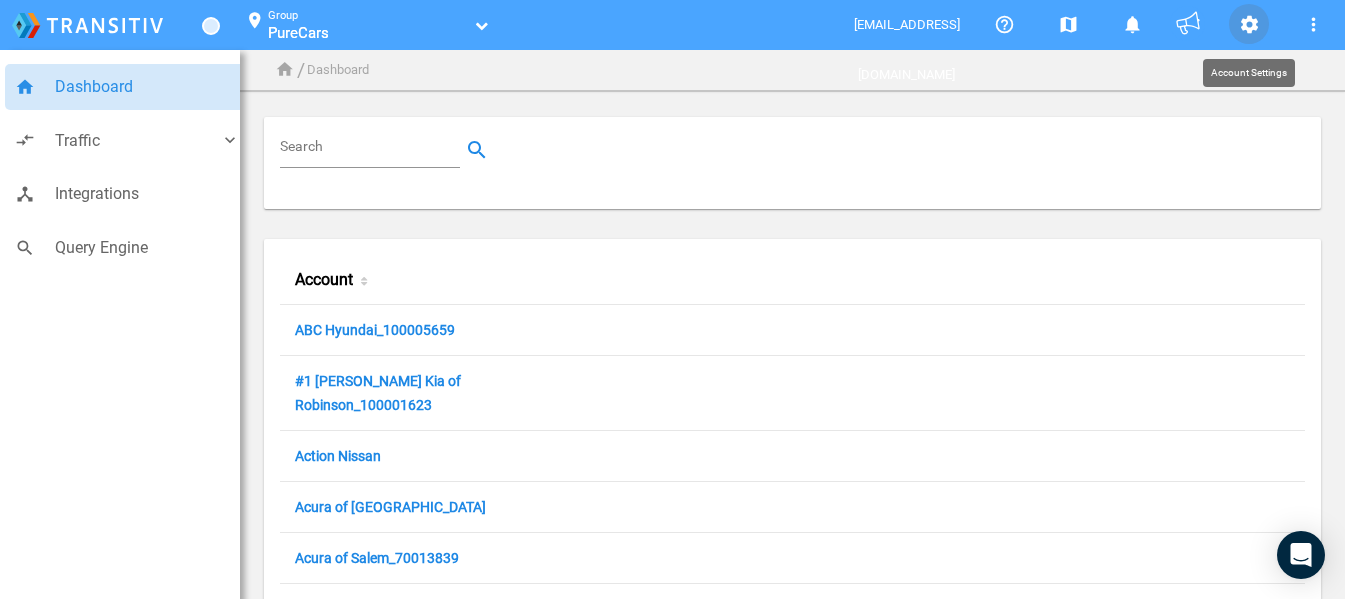 click on "settings" at bounding box center [1249, 25] 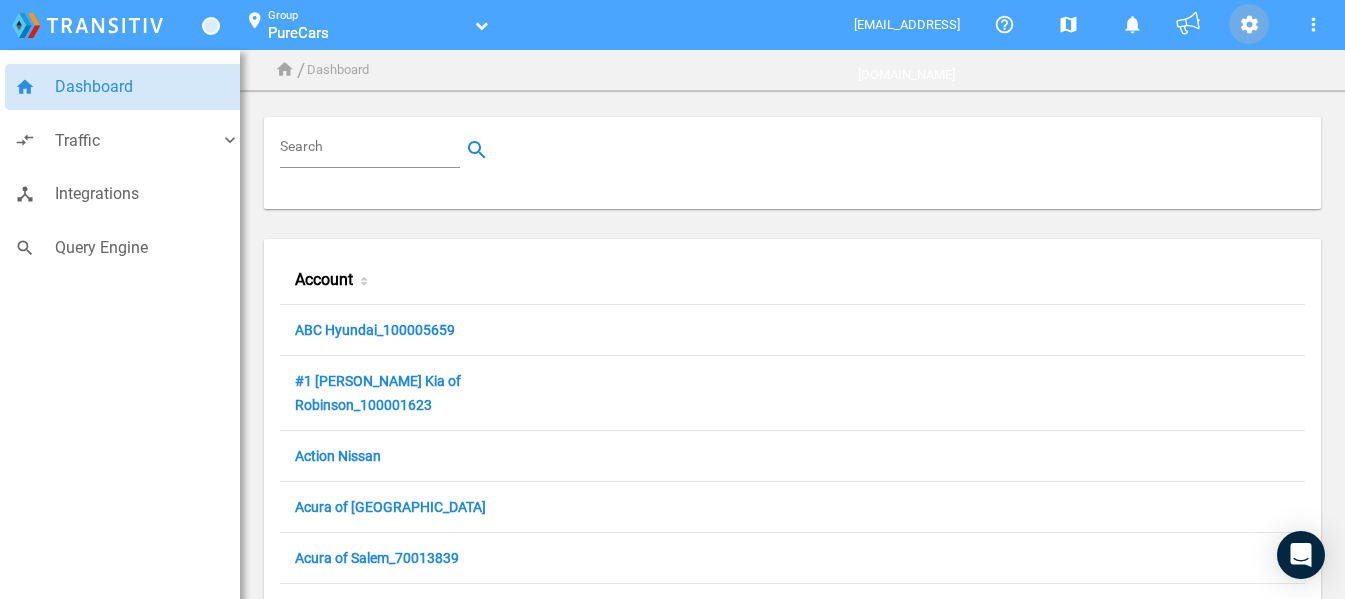 click on "settings" at bounding box center (1249, 25) 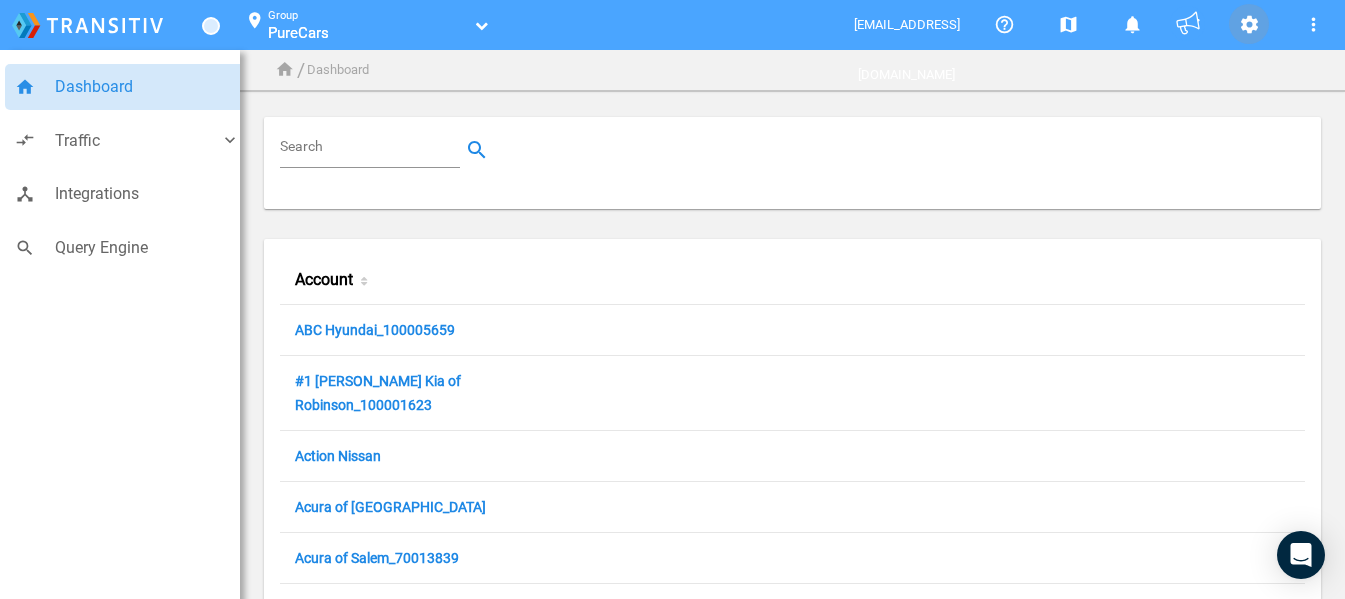 click on "settings" at bounding box center [1249, 25] 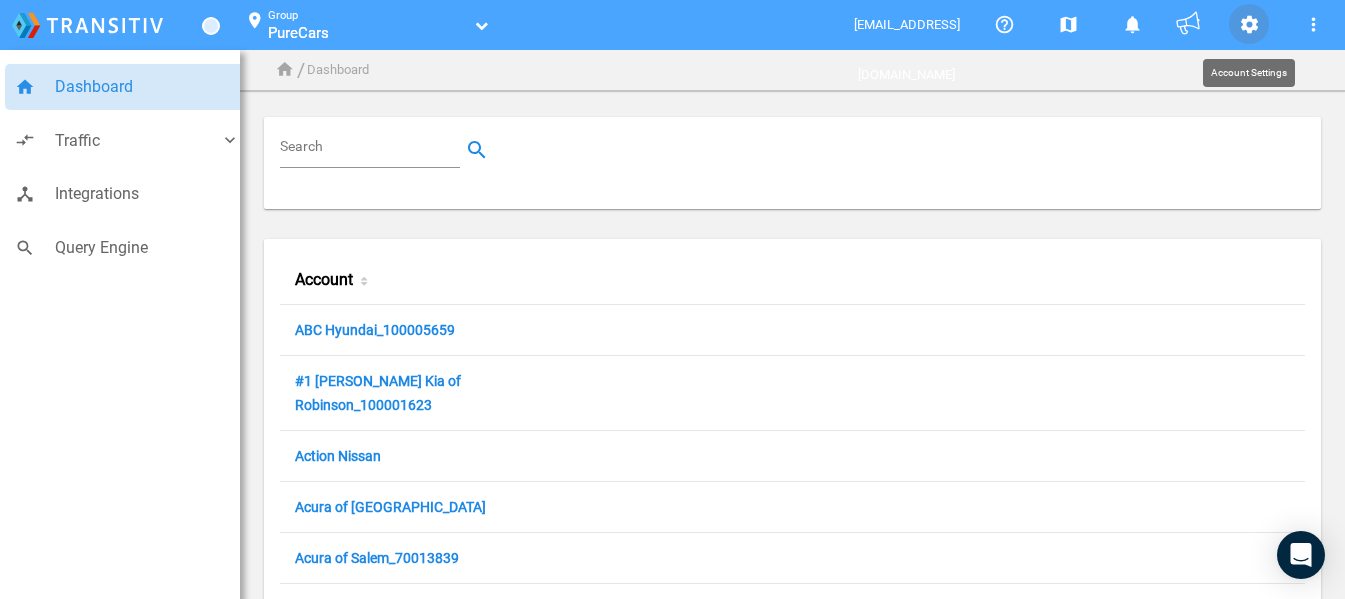 click on "settings" at bounding box center (1249, 25) 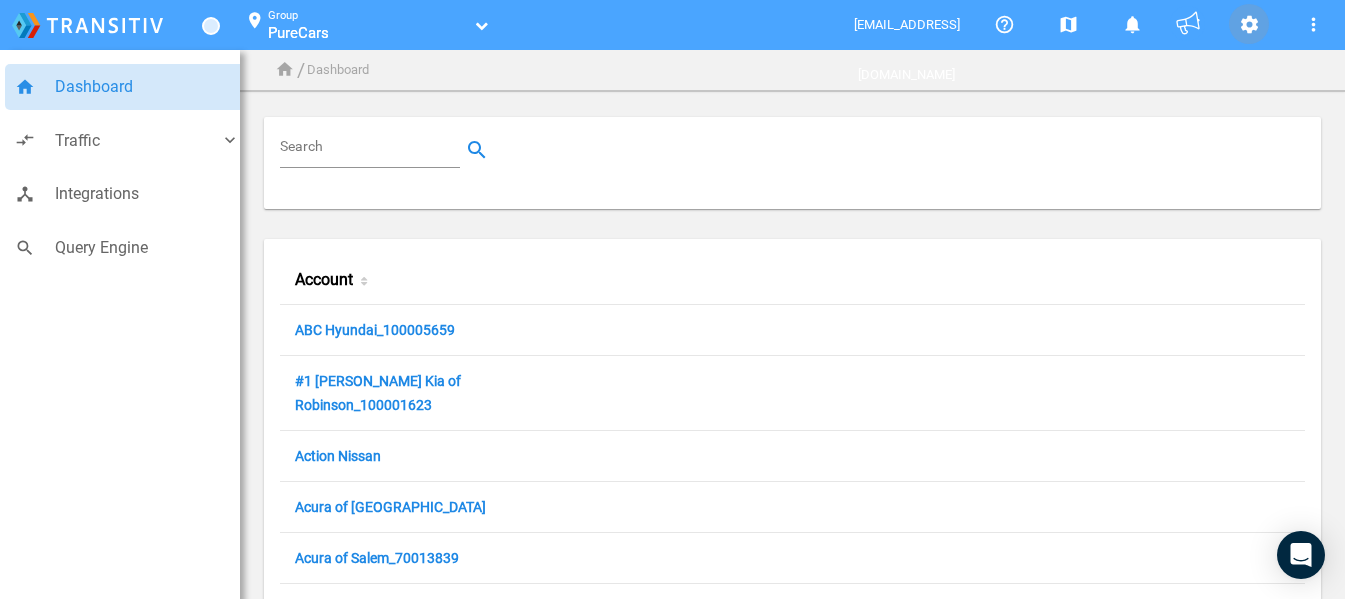 click on "settings" at bounding box center [1249, 25] 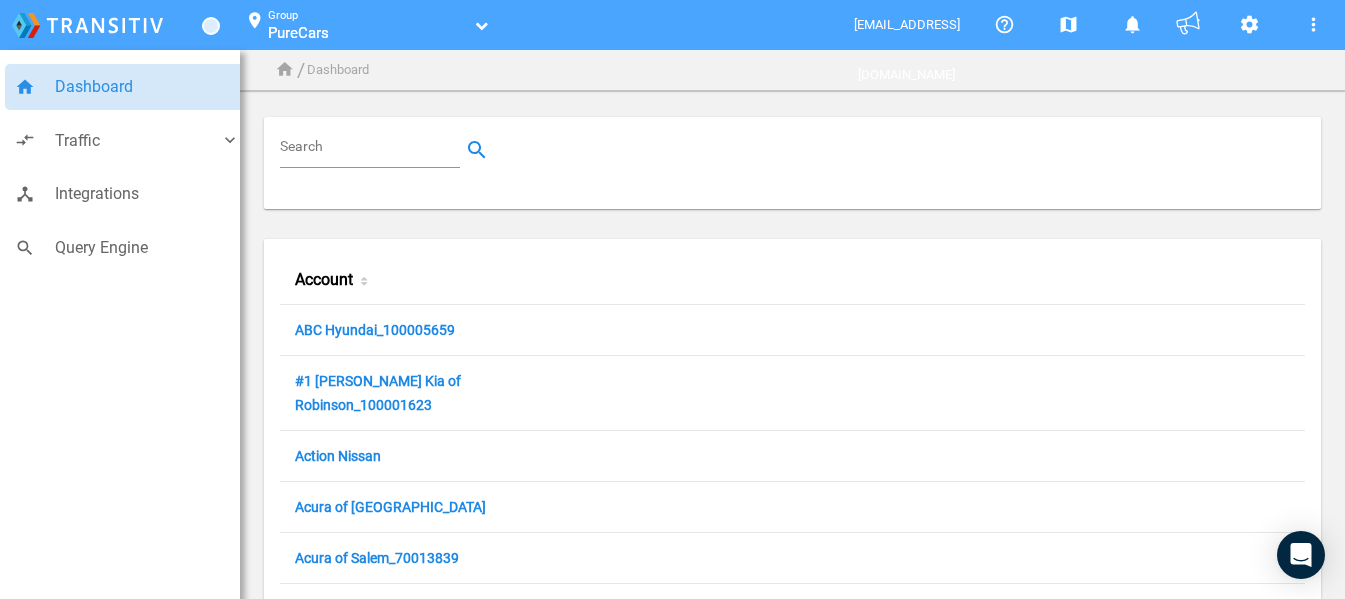 click 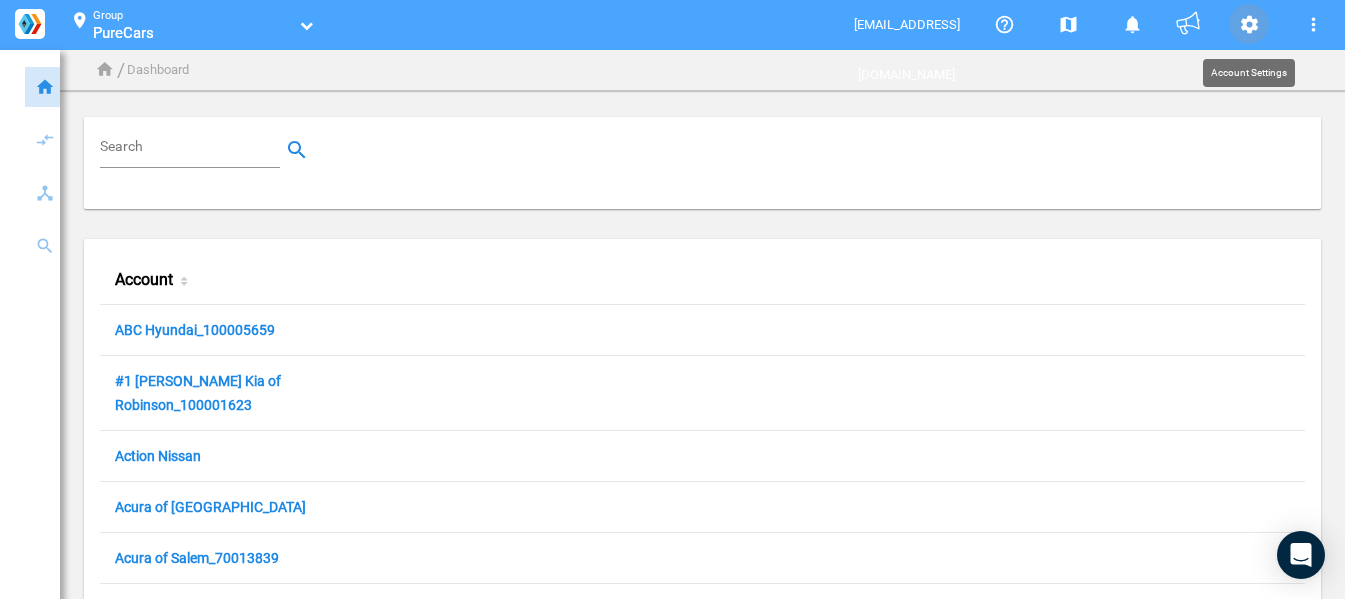 click on "settings" at bounding box center [1249, 24] 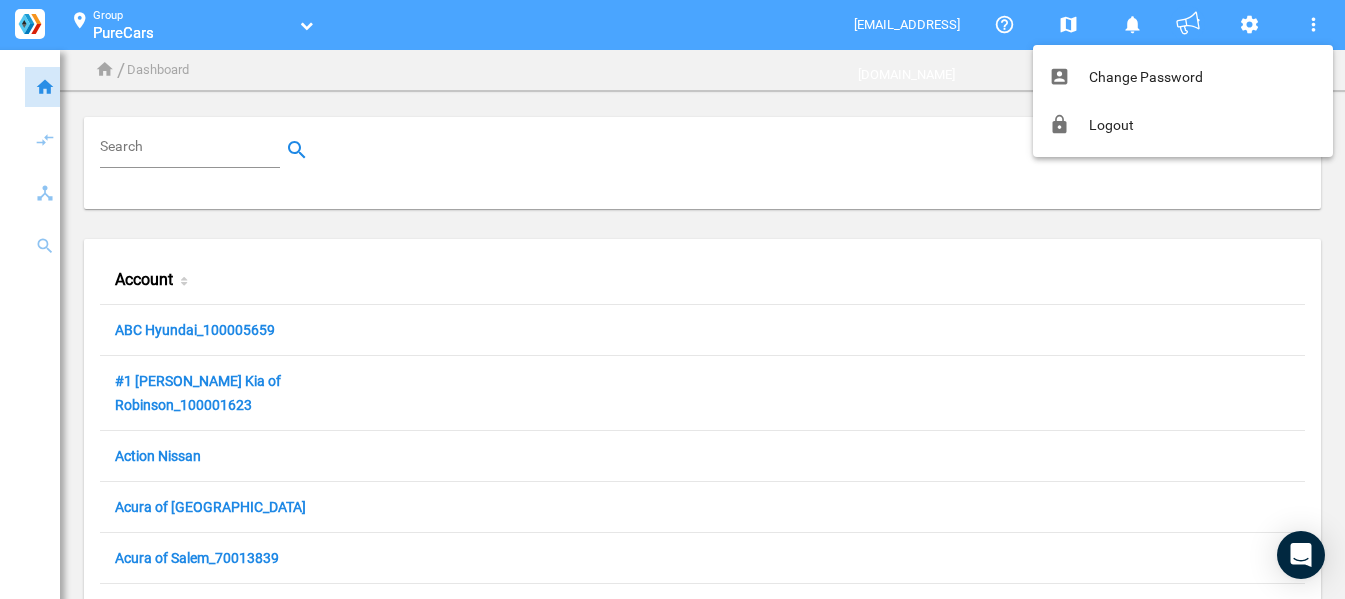 click at bounding box center [672, 299] 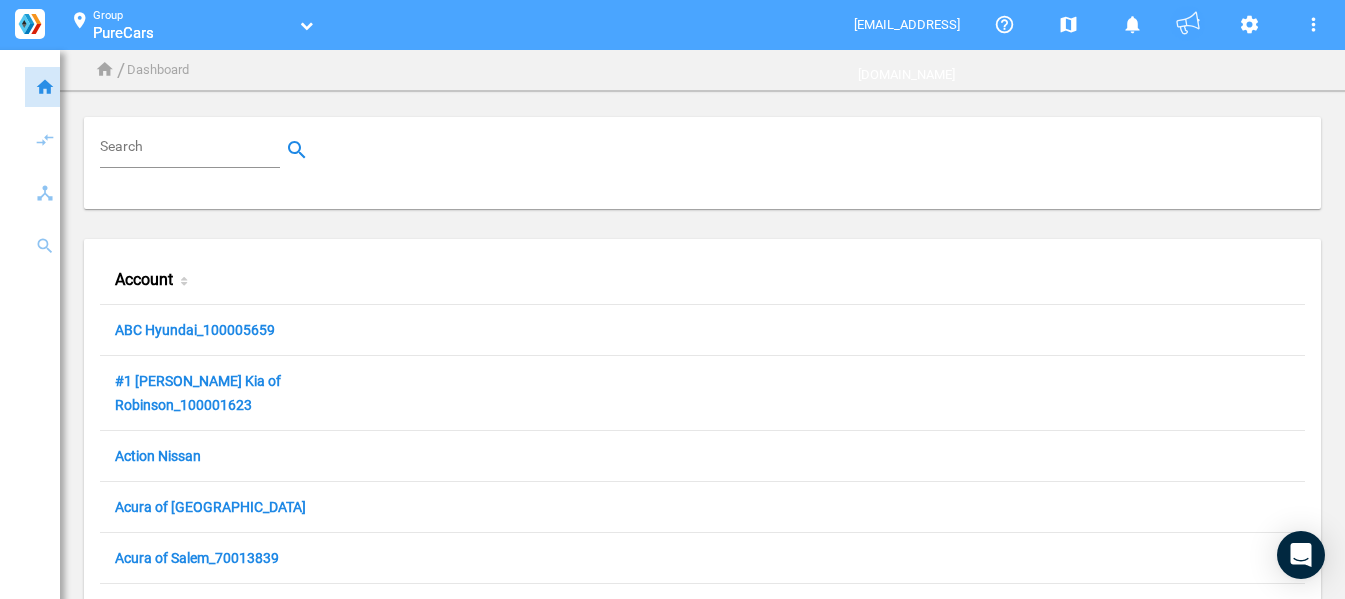 click on "1" at bounding box center (1187, 23) 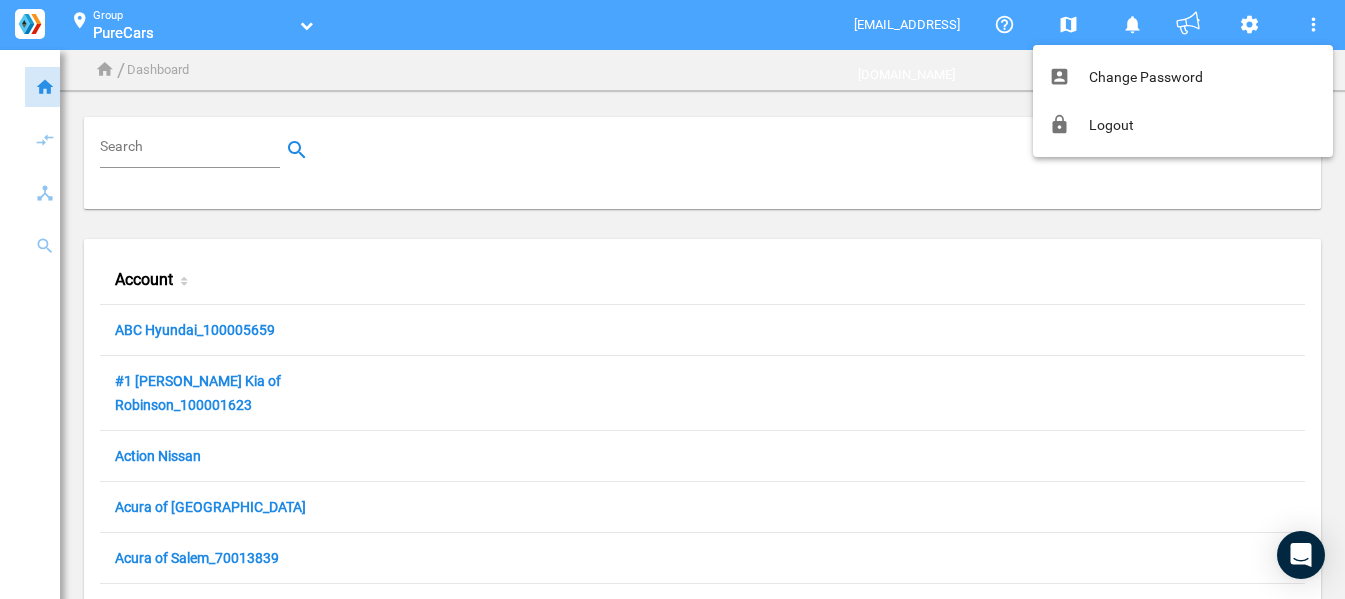 click at bounding box center [672, 299] 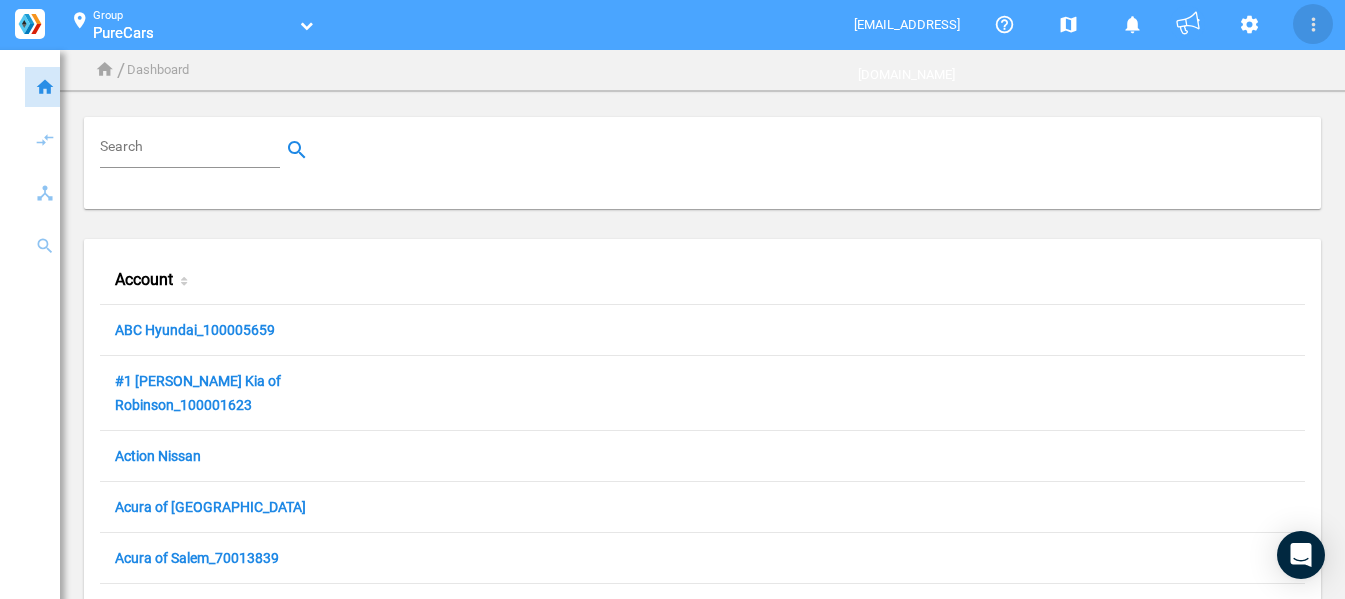 click on "[EMAIL_ADDRESS][DOMAIN_NAME]" at bounding box center [907, 49] 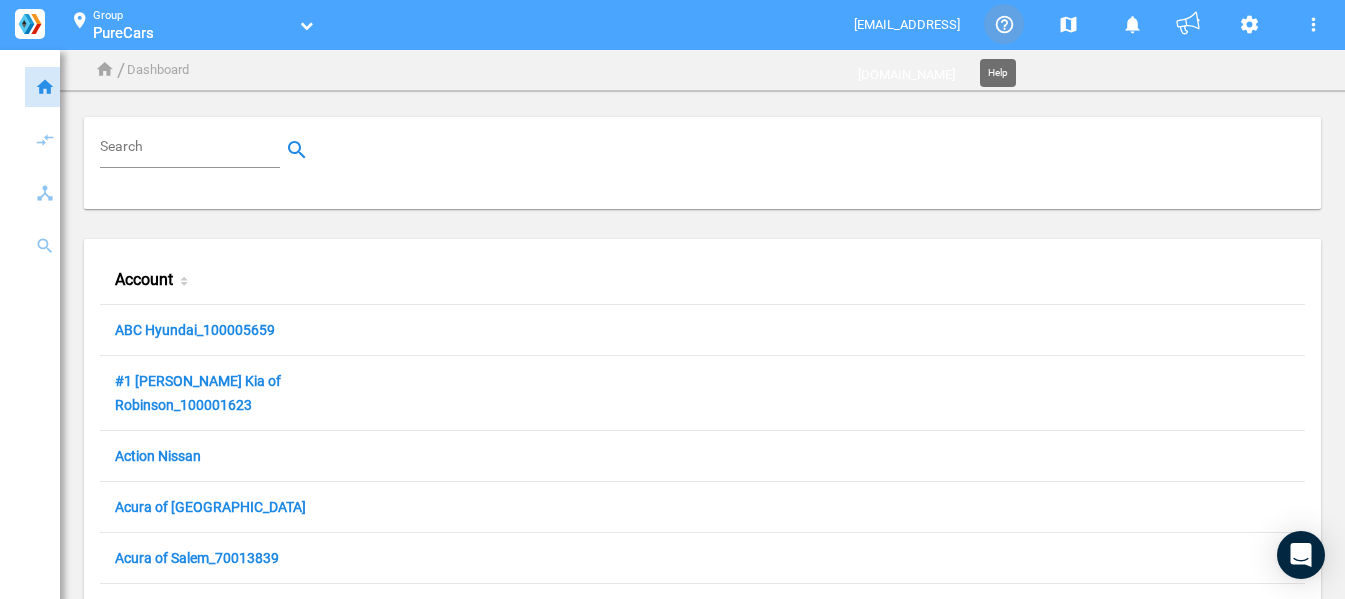 click on "help_outline" at bounding box center (1004, 24) 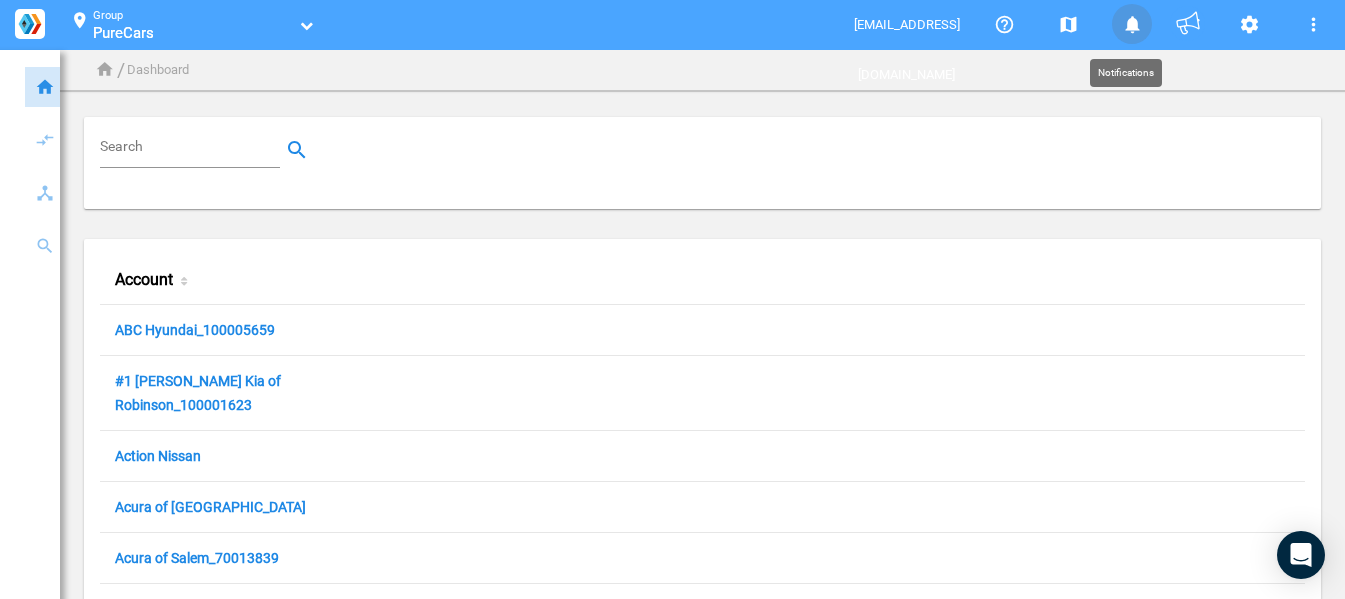 click on "notifications" at bounding box center [1132, 25] 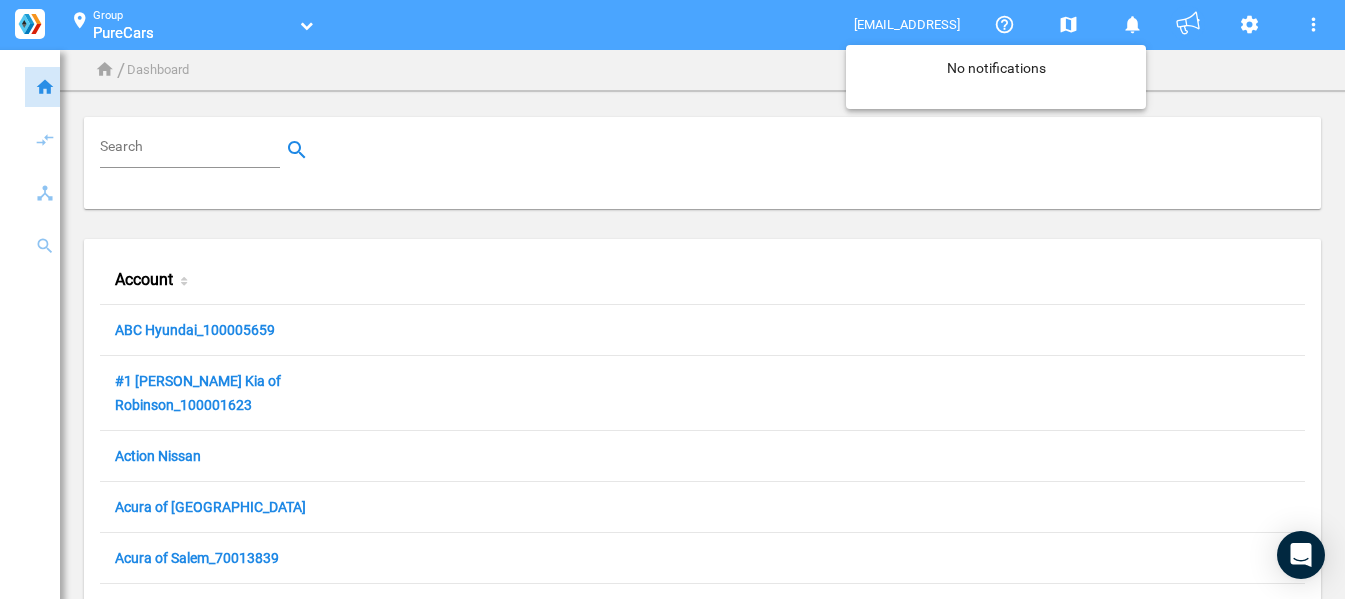 click at bounding box center (672, 299) 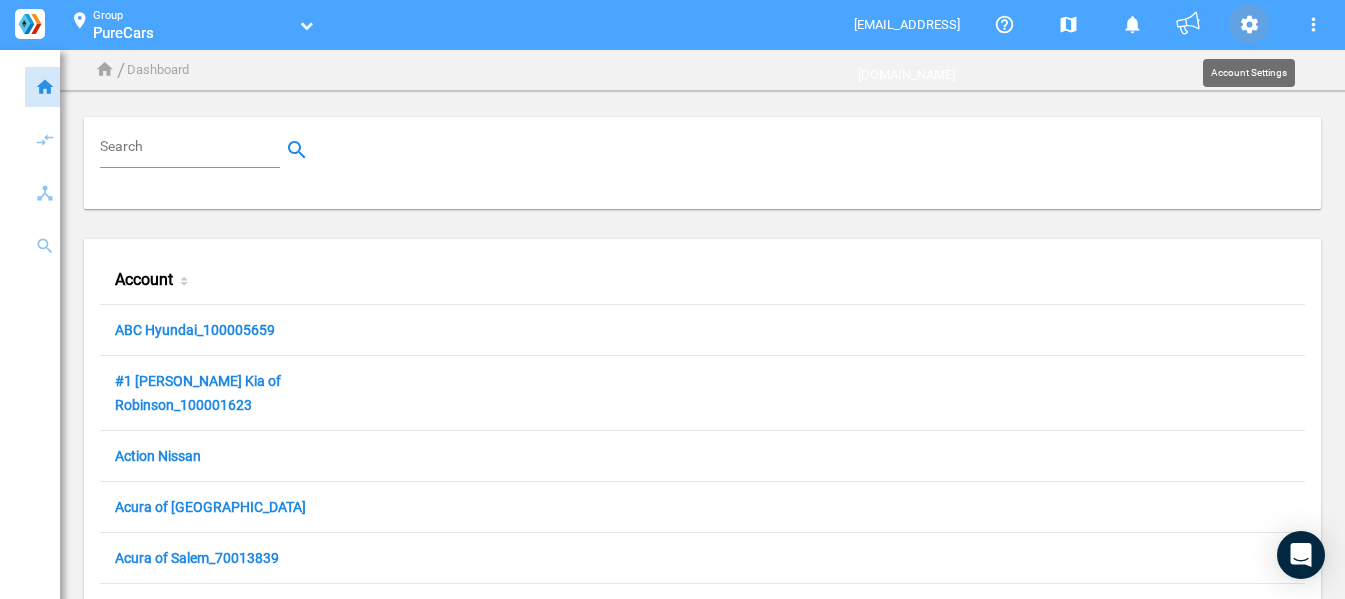 click on "settings" at bounding box center (1249, 25) 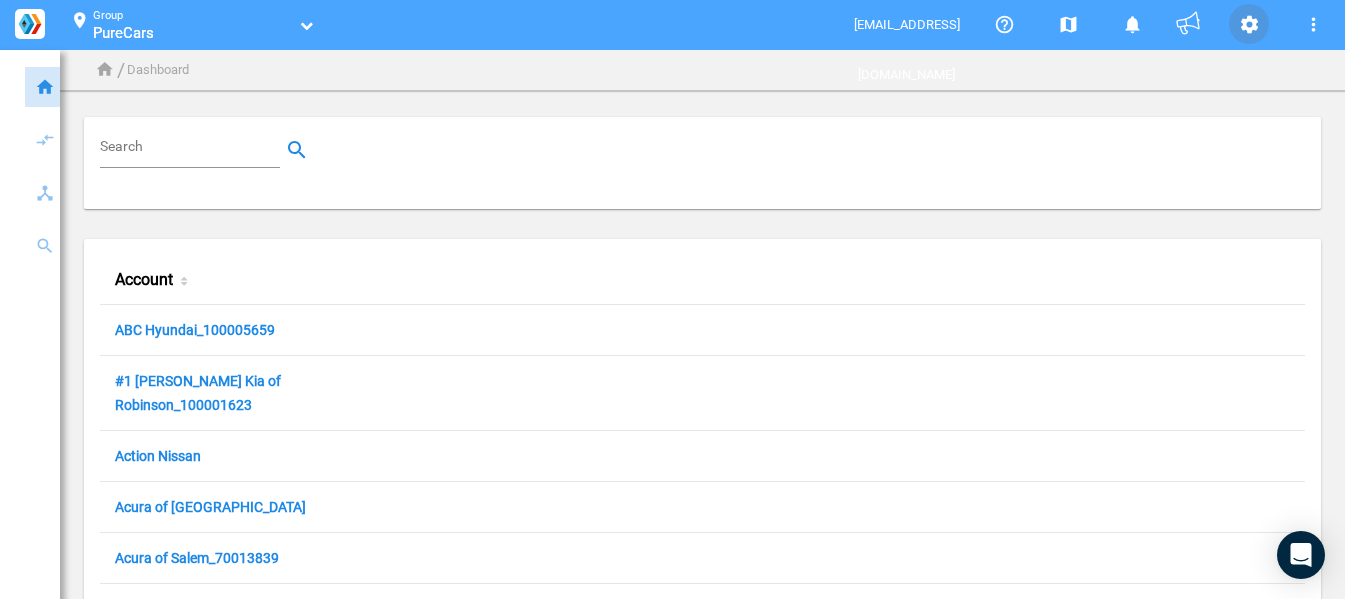 click on "settings" at bounding box center [1249, 25] 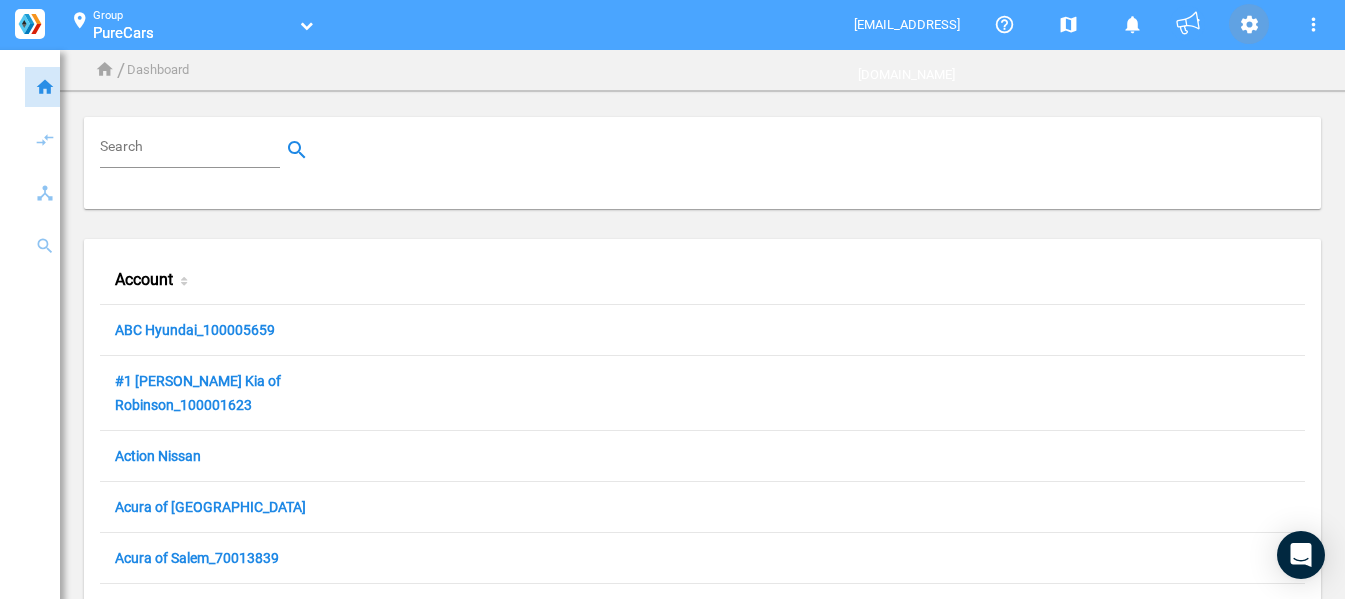 click on "settings" at bounding box center (1249, 25) 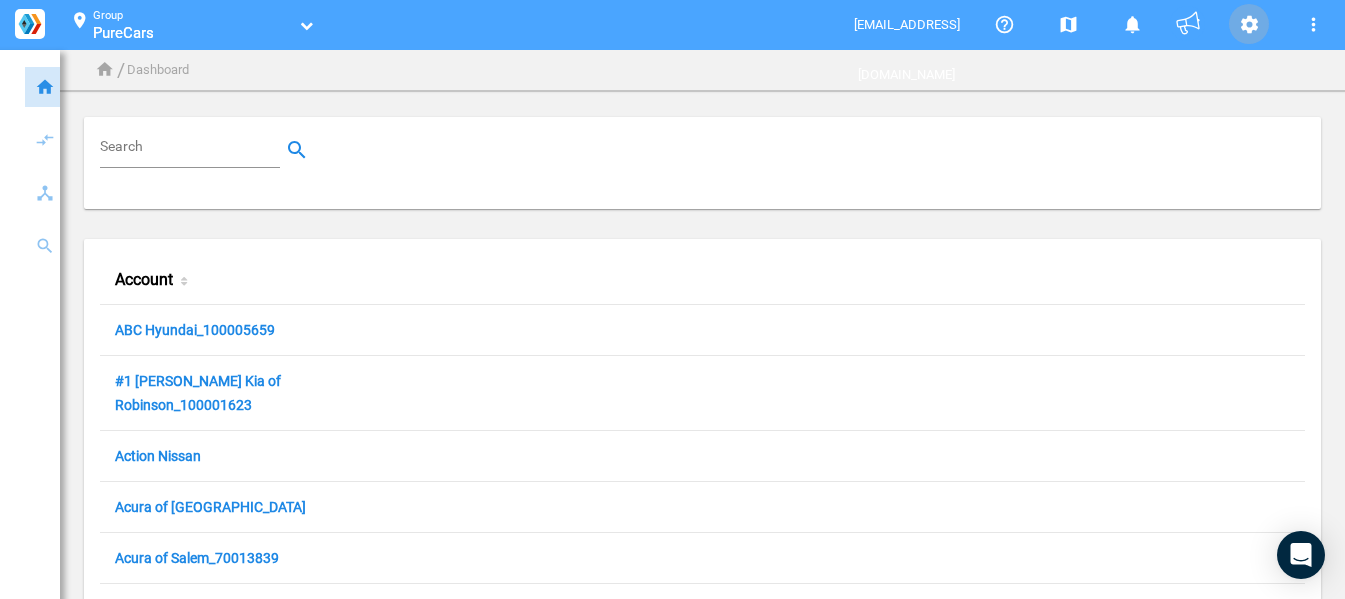 click on "settings" at bounding box center [1249, 25] 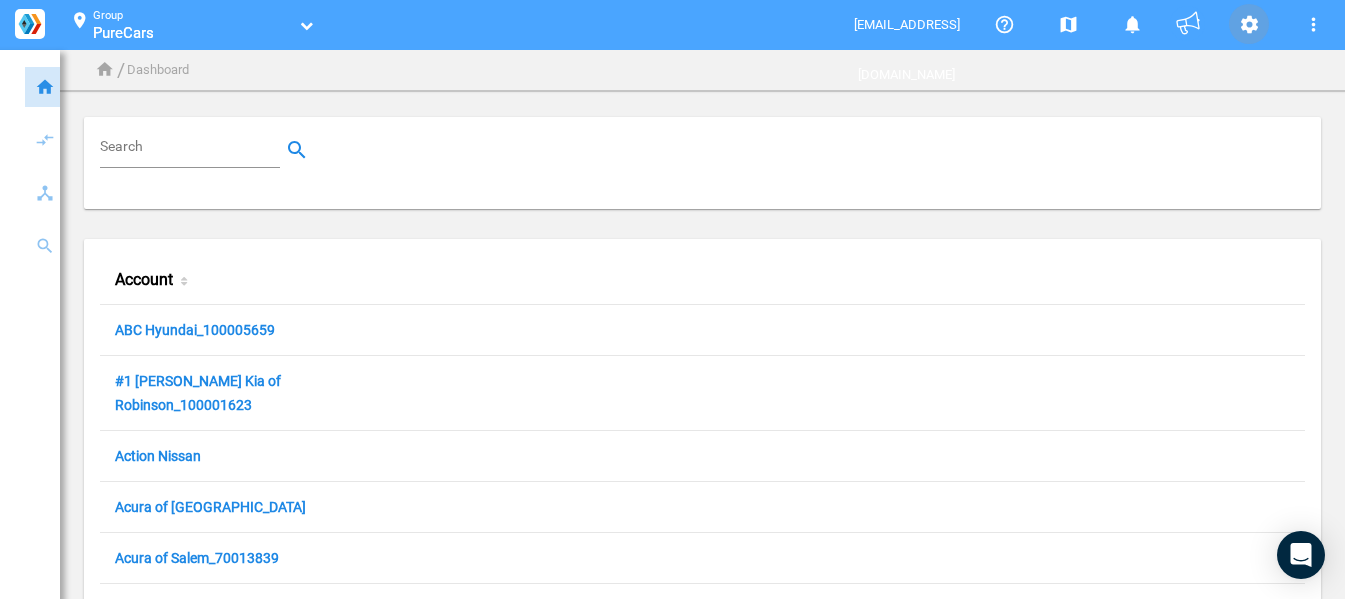 click on "settings" at bounding box center (1249, 25) 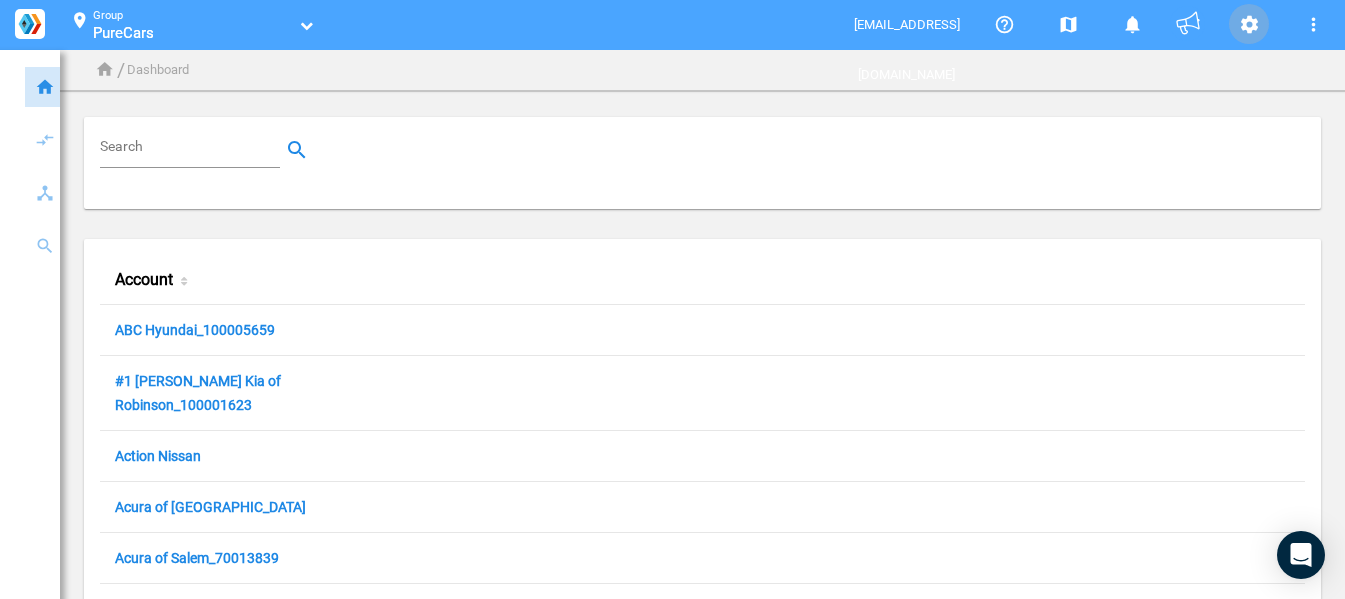 click on "settings" at bounding box center (1249, 25) 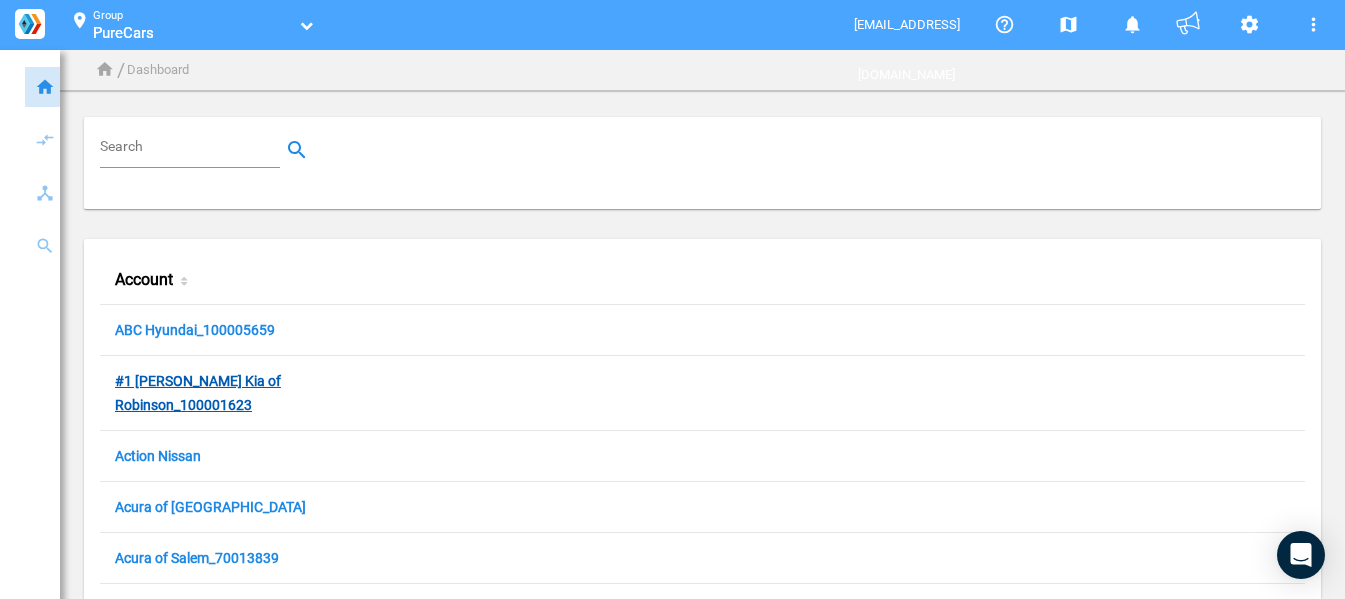click on "#1 [PERSON_NAME] Kia of Robinson_100001623" 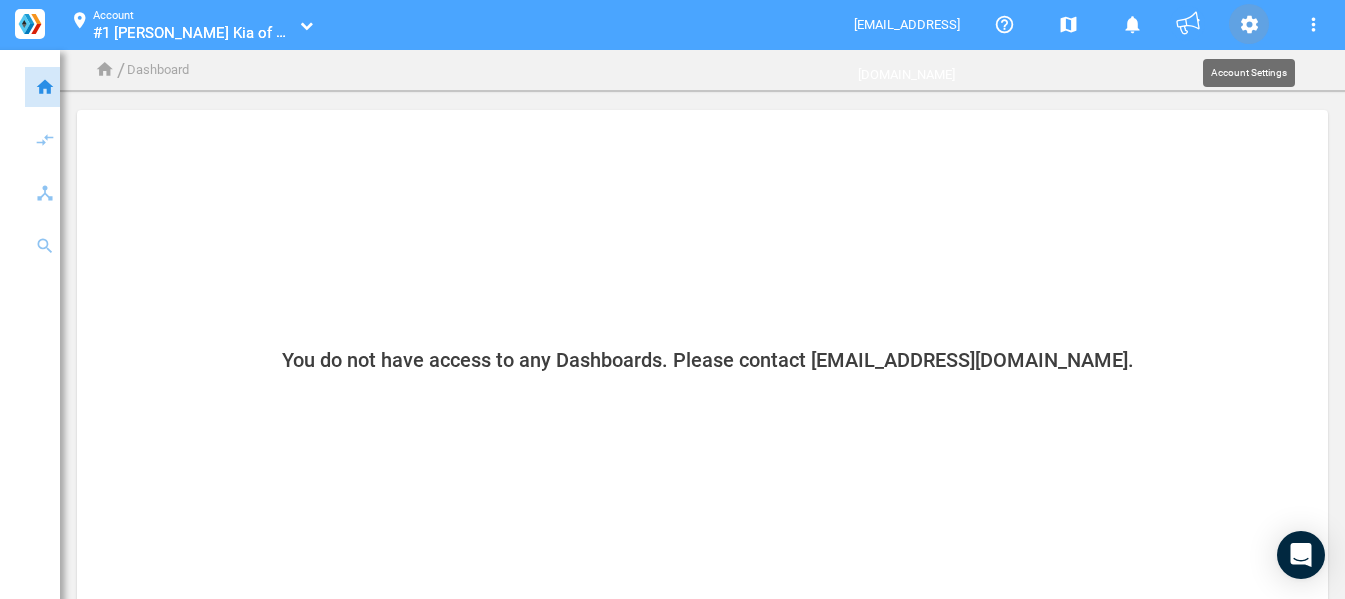 click on "settings" at bounding box center [1249, 25] 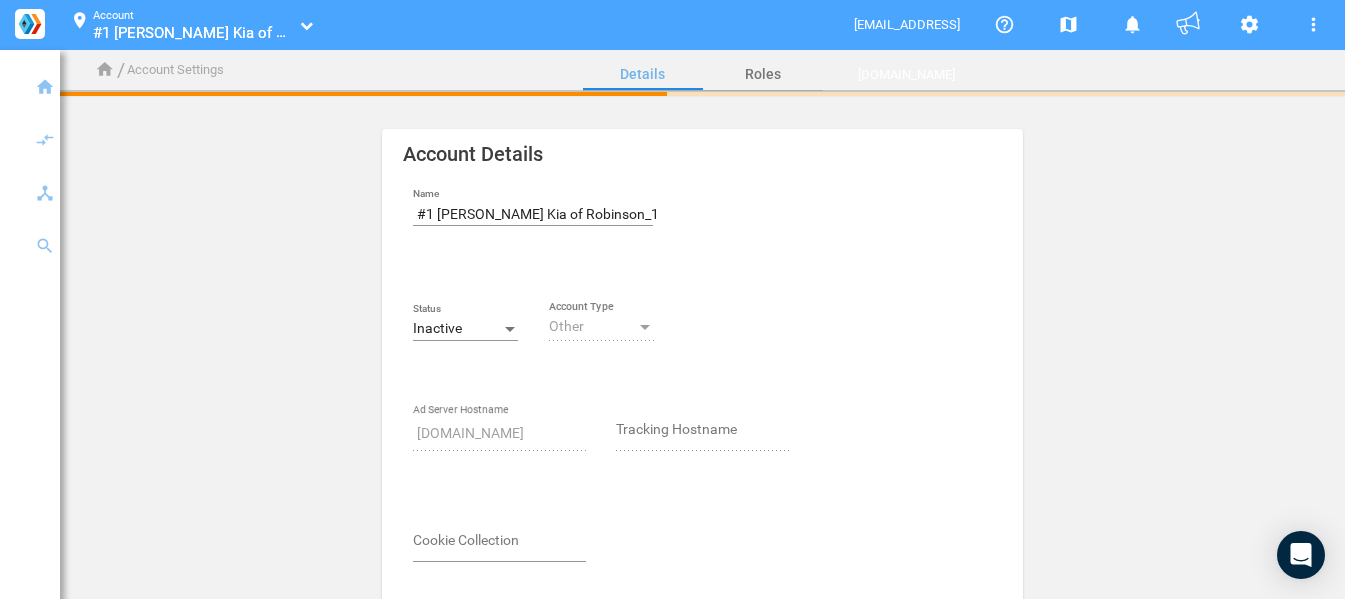 scroll, scrollTop: 0, scrollLeft: 0, axis: both 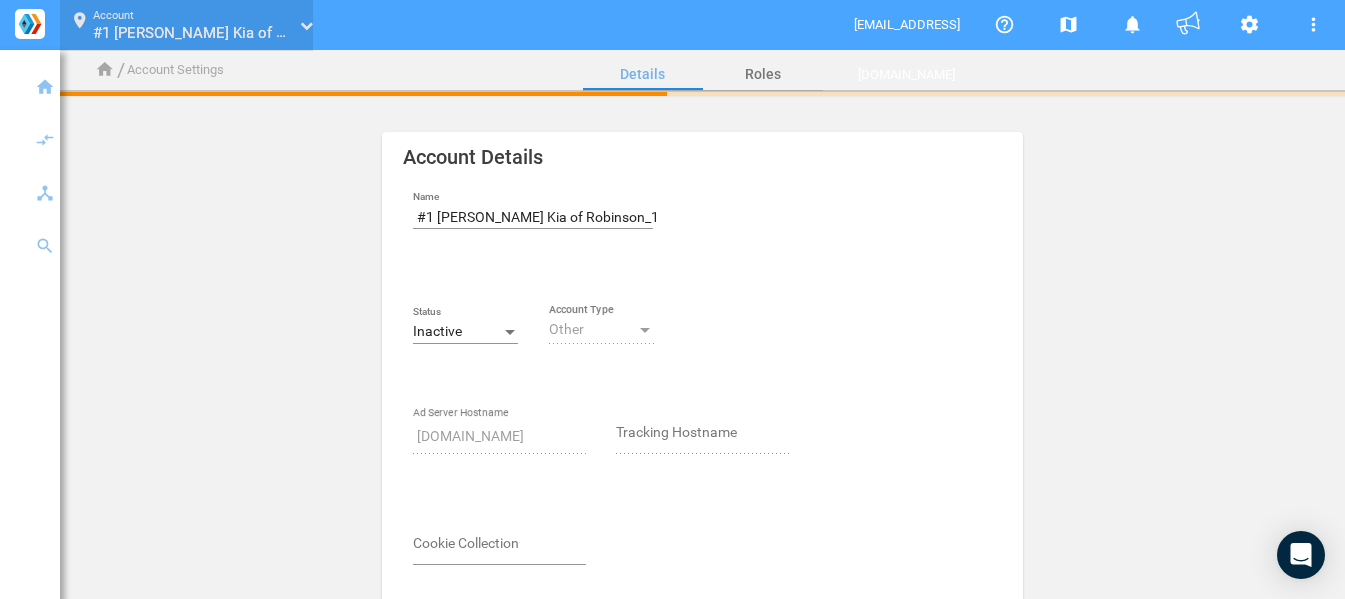click 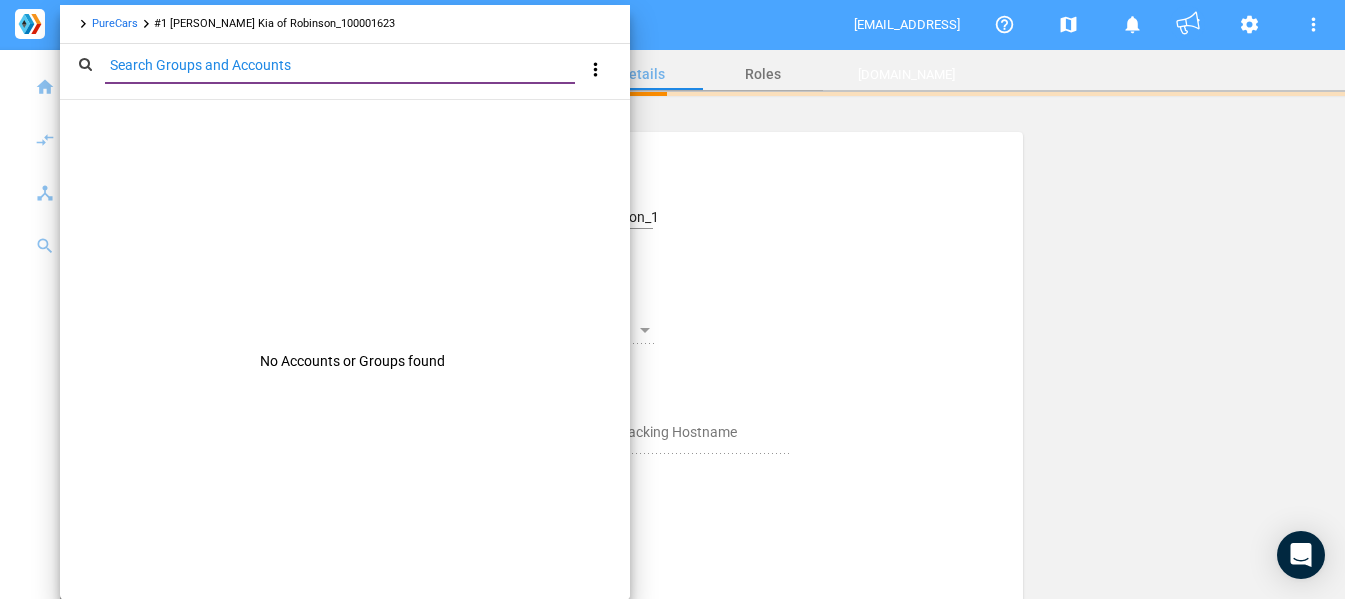 click on "PureCars" at bounding box center [115, 23] 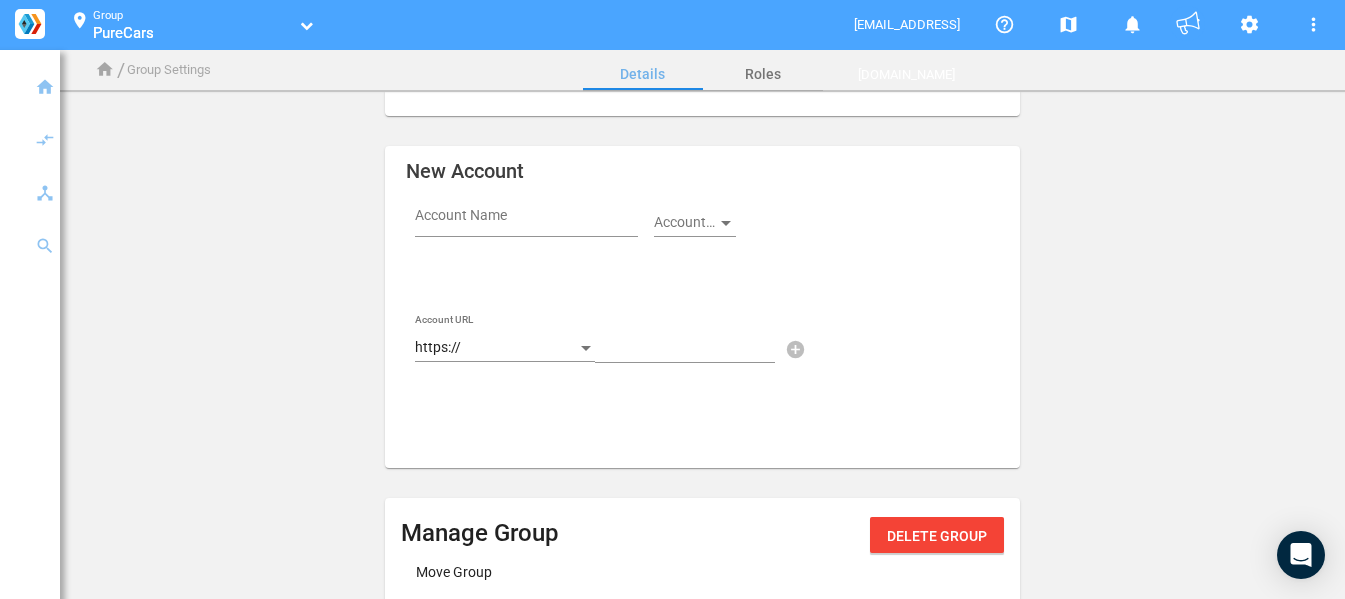 scroll, scrollTop: 500, scrollLeft: 0, axis: vertical 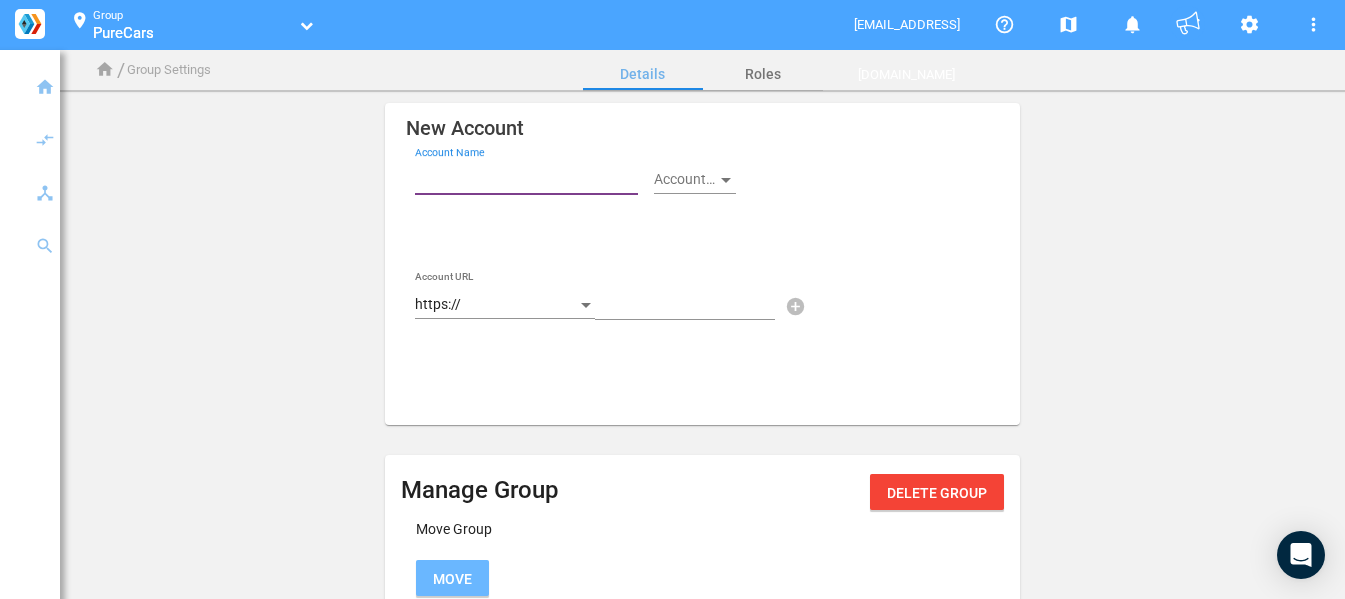 click on "Account Name" at bounding box center (530, 177) 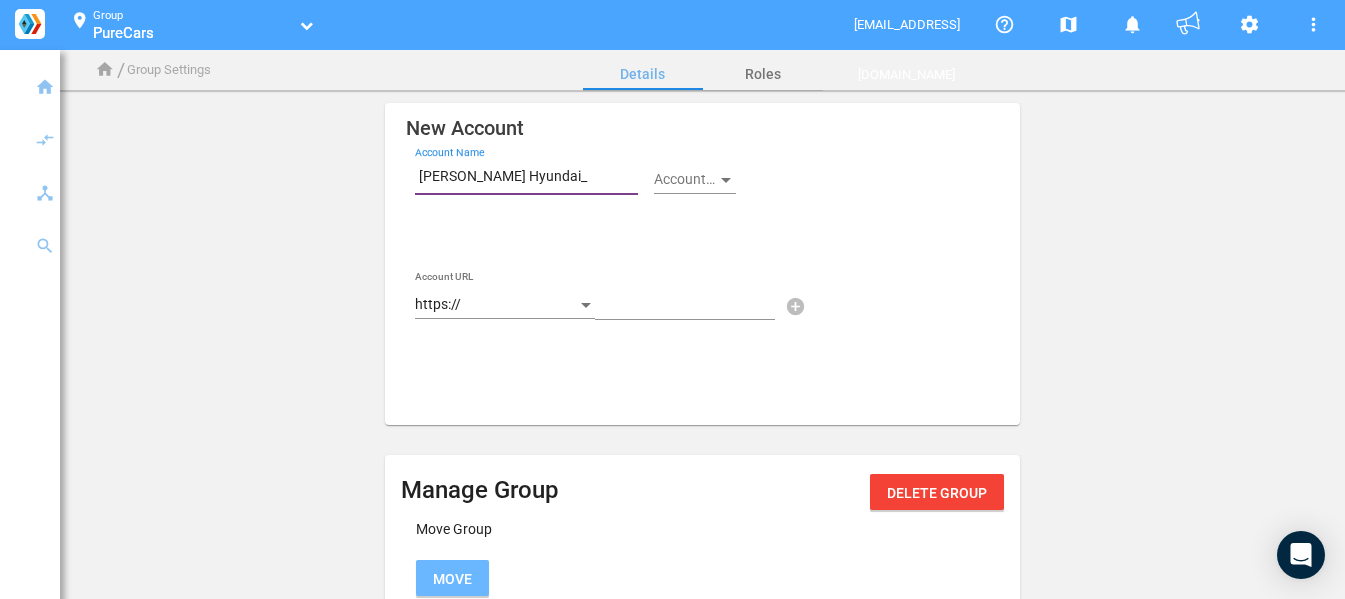 paste on "100001091" 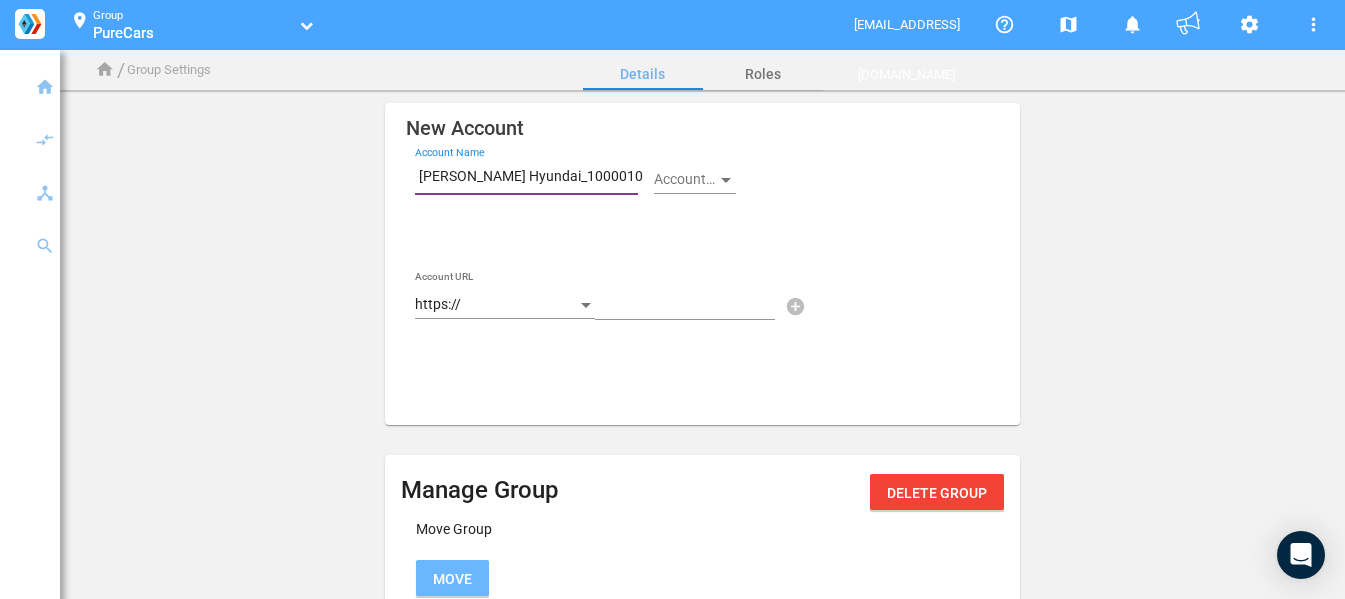 scroll, scrollTop: 0, scrollLeft: 39, axis: horizontal 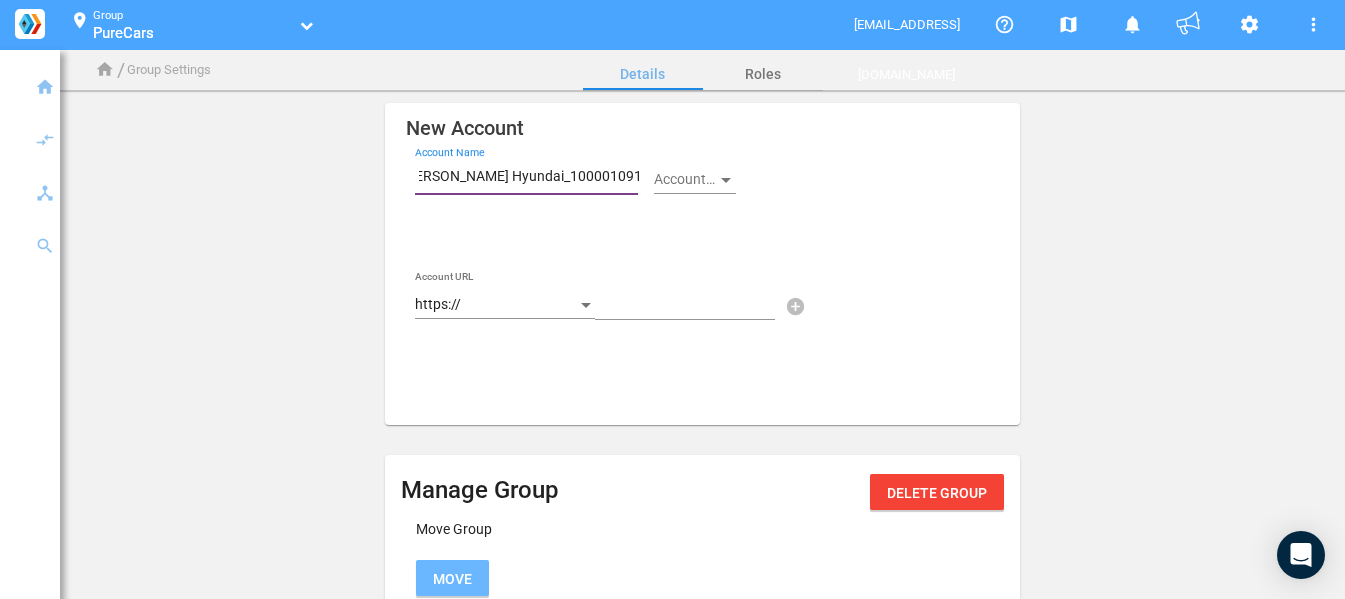 type on "Thomas Cumberland Hyundai_100001091" 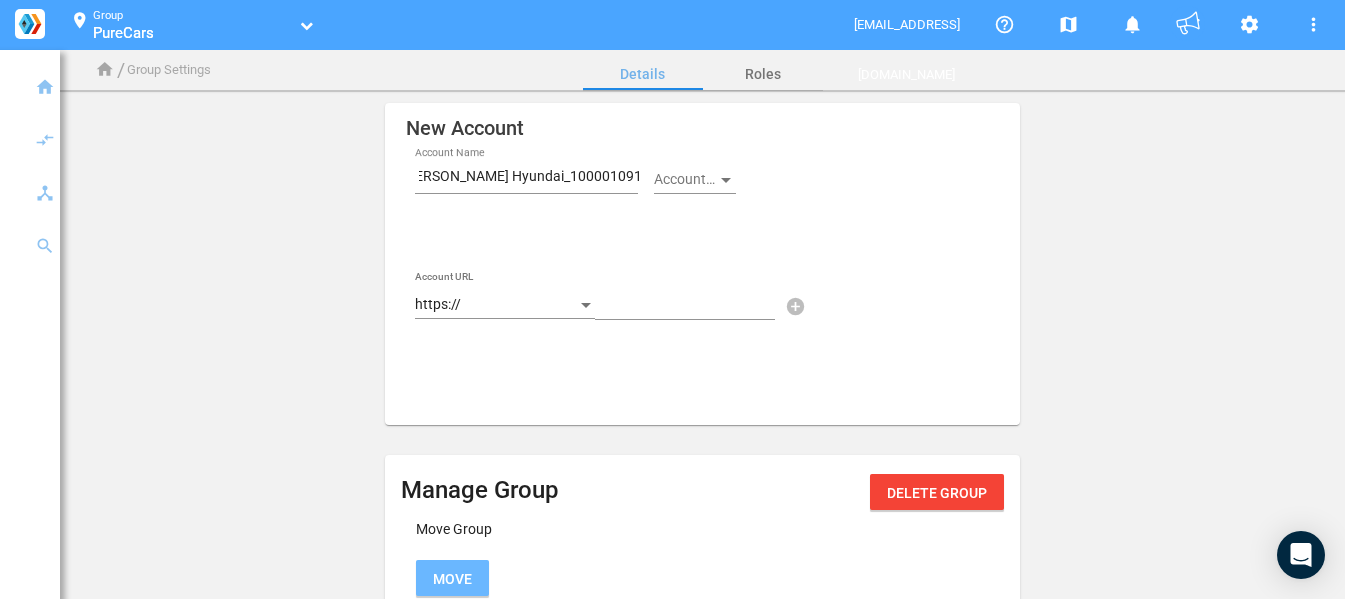 scroll, scrollTop: 0, scrollLeft: 0, axis: both 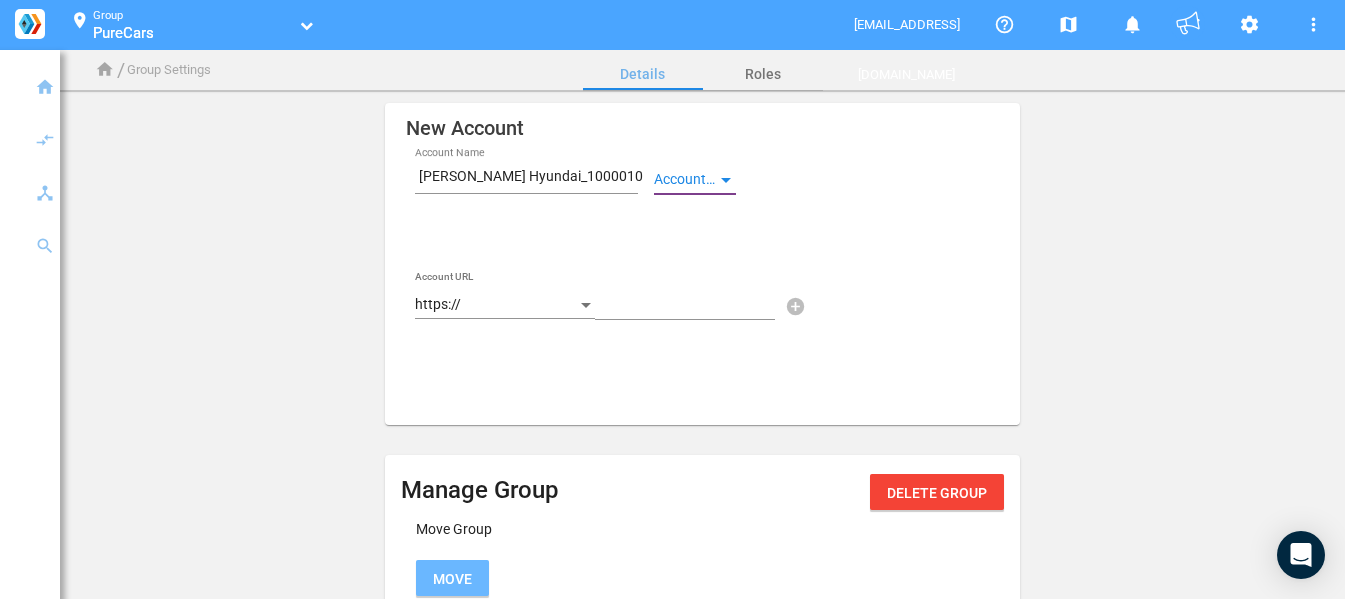 click at bounding box center [686, 180] 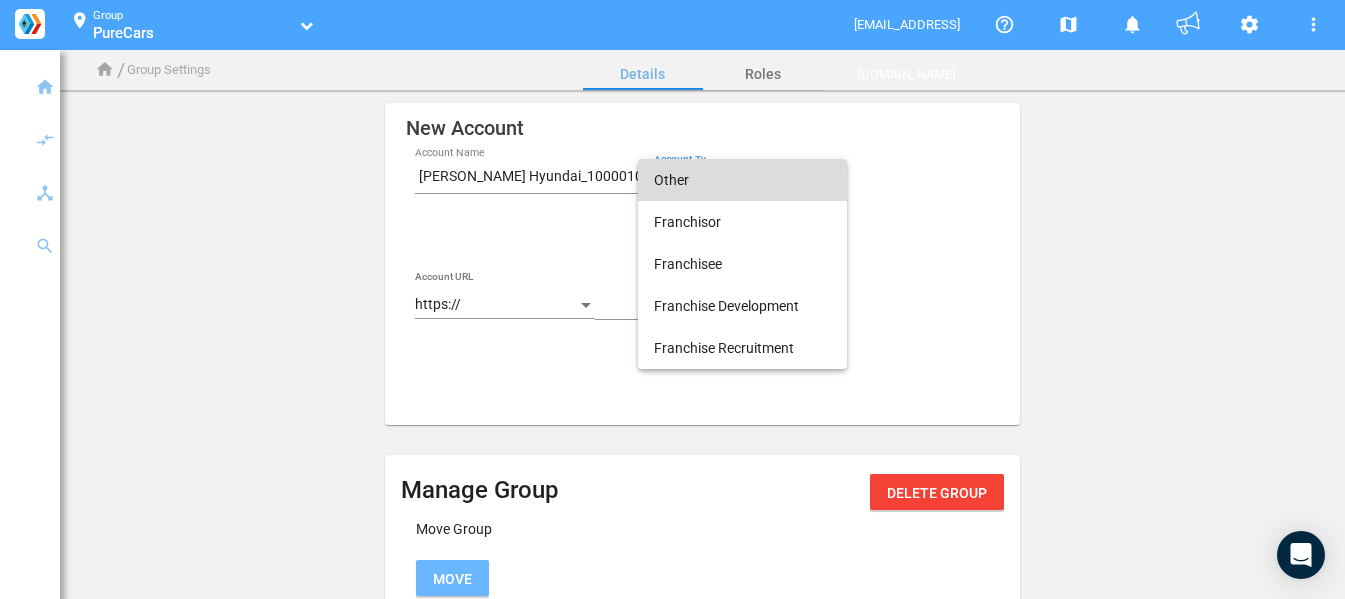 drag, startPoint x: 699, startPoint y: 182, endPoint x: 527, endPoint y: 223, distance: 176.81912 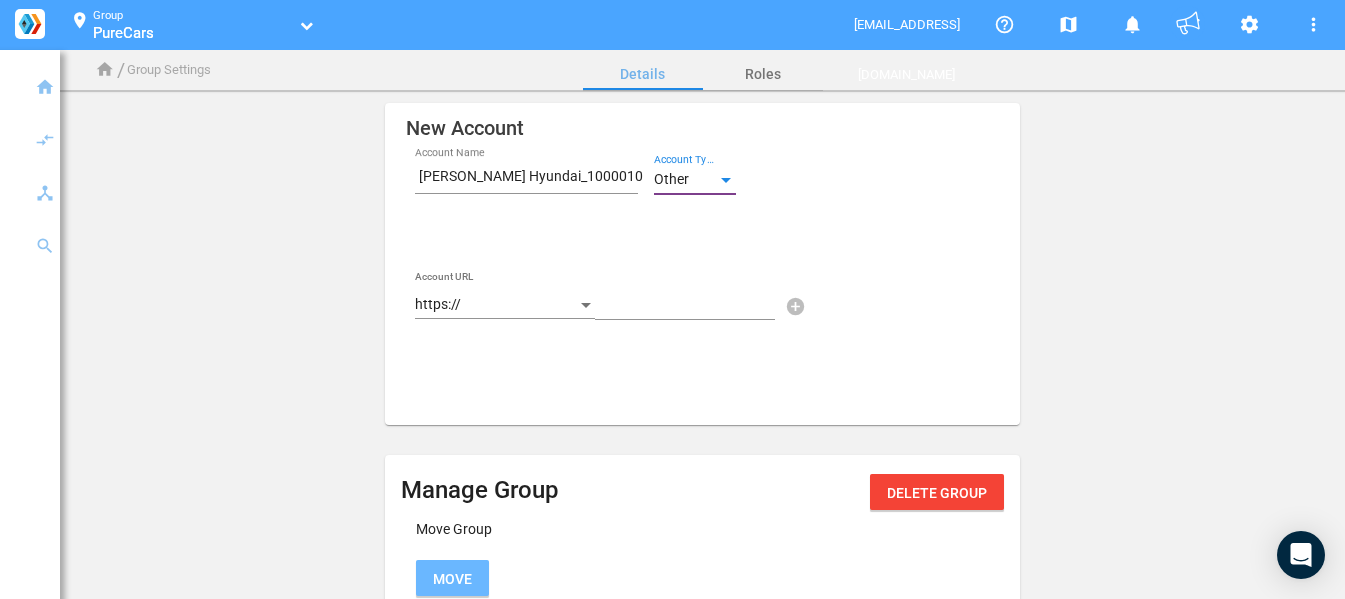 click at bounding box center (685, 315) 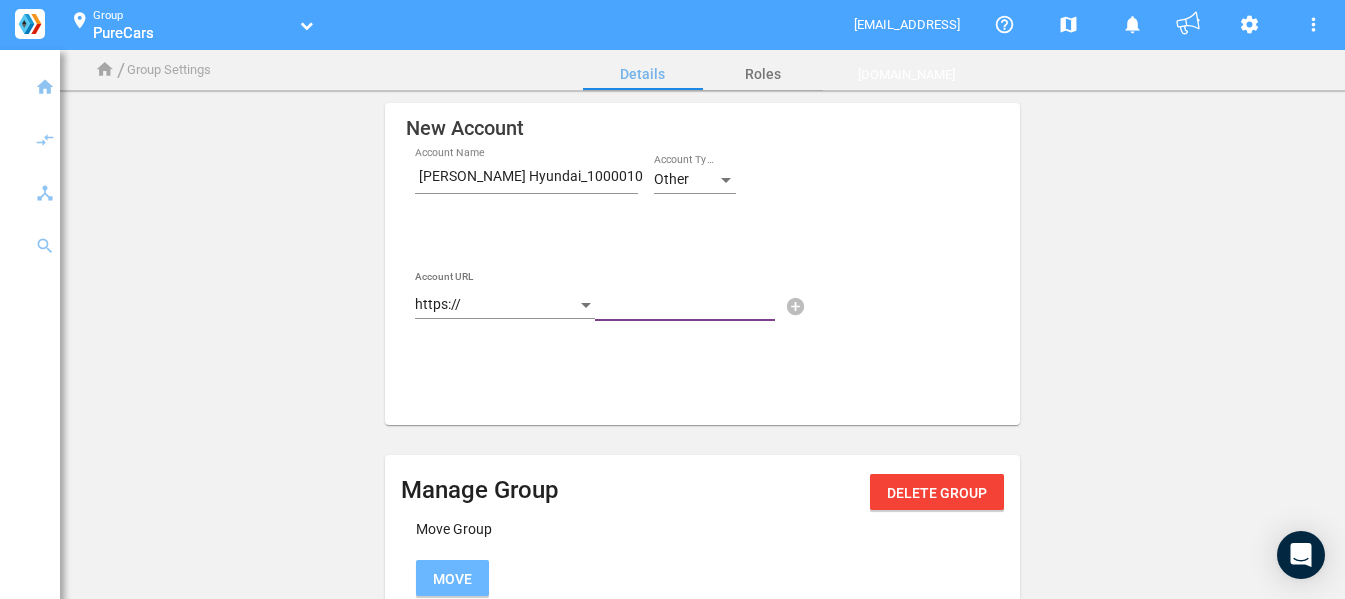 click at bounding box center [689, 308] 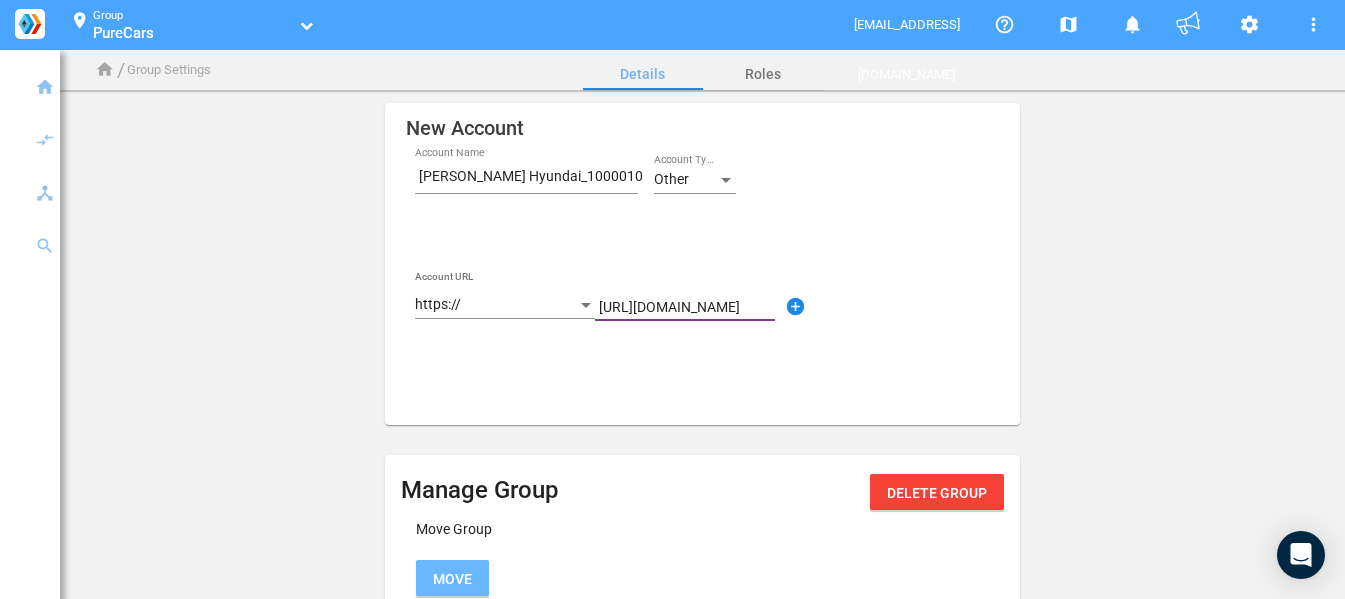 scroll, scrollTop: 0, scrollLeft: 101, axis: horizontal 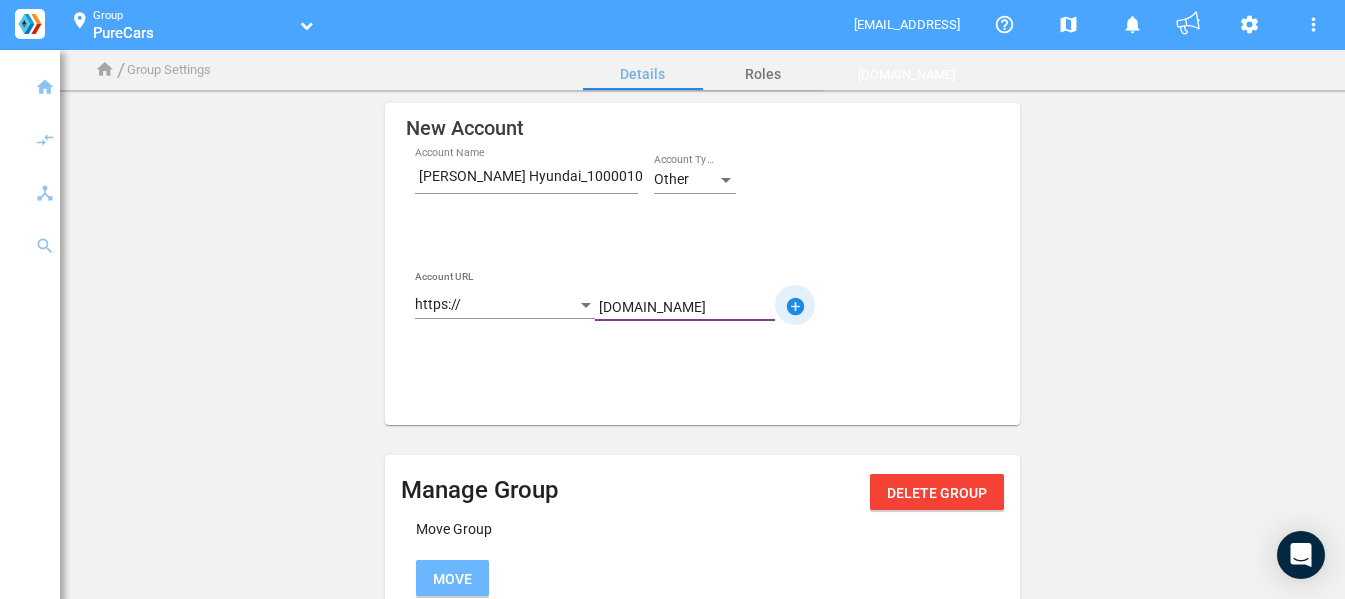 type on "www.thomascumberlandhyundai.com" 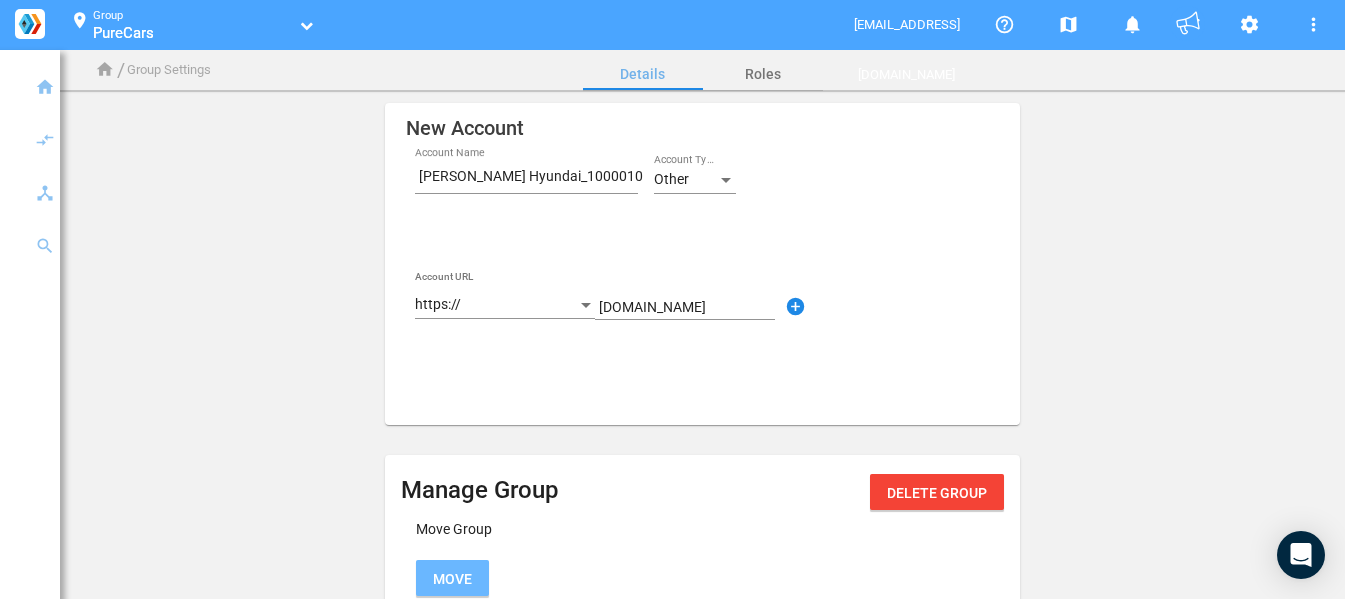 drag, startPoint x: 801, startPoint y: 310, endPoint x: 665, endPoint y: 321, distance: 136.44412 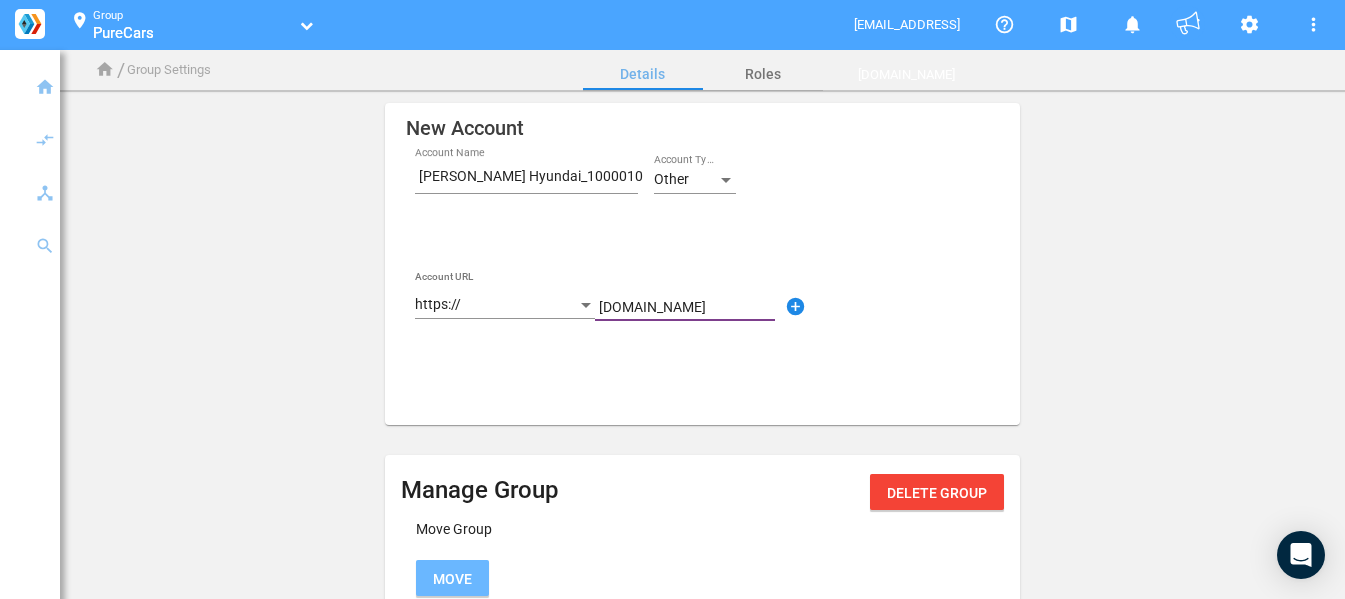 scroll, scrollTop: 0, scrollLeft: 56, axis: horizontal 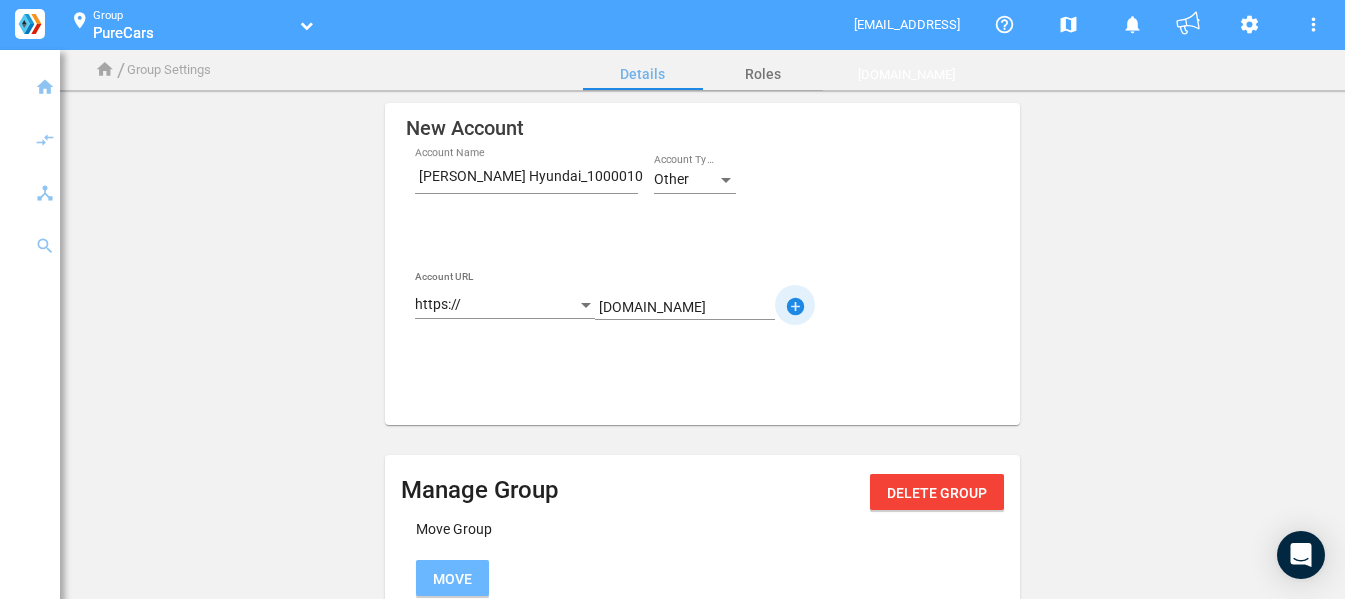 click on "add_circle" at bounding box center [795, 307] 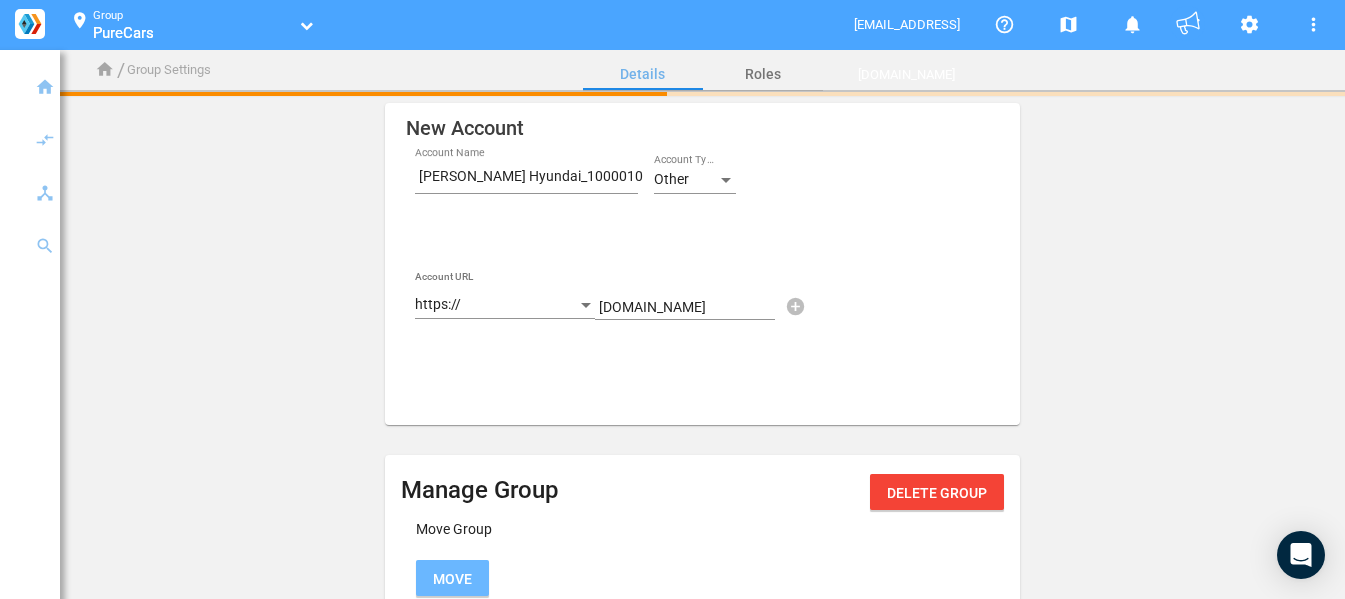 type 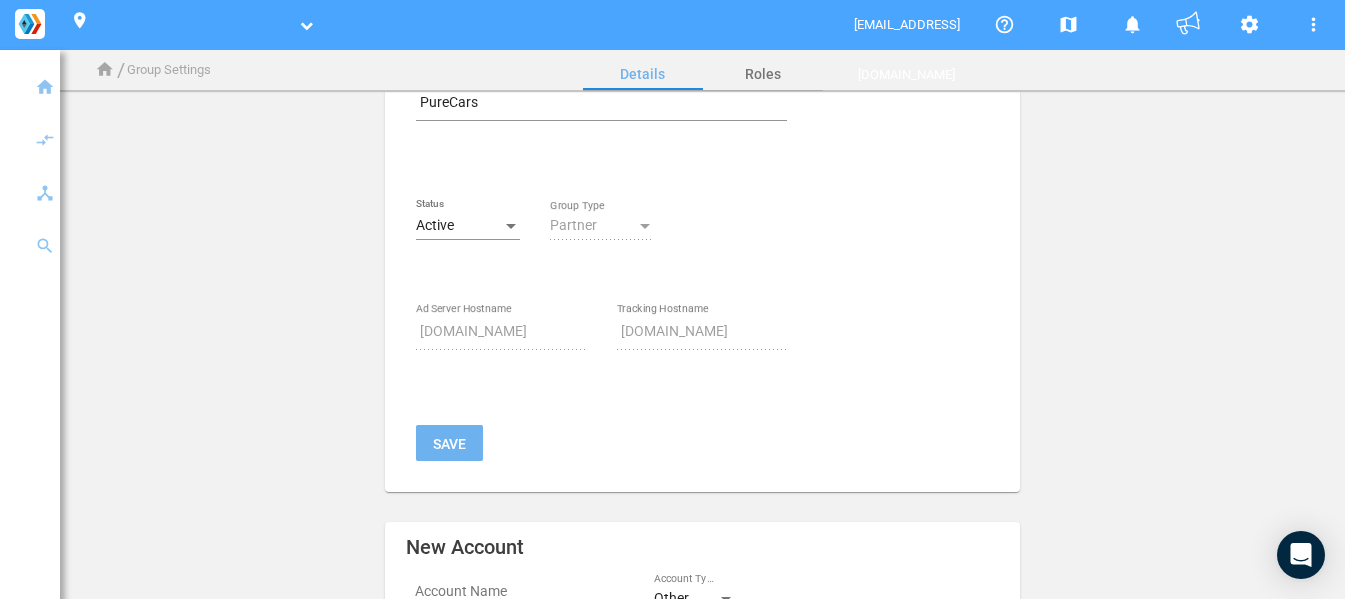 scroll, scrollTop: 0, scrollLeft: 0, axis: both 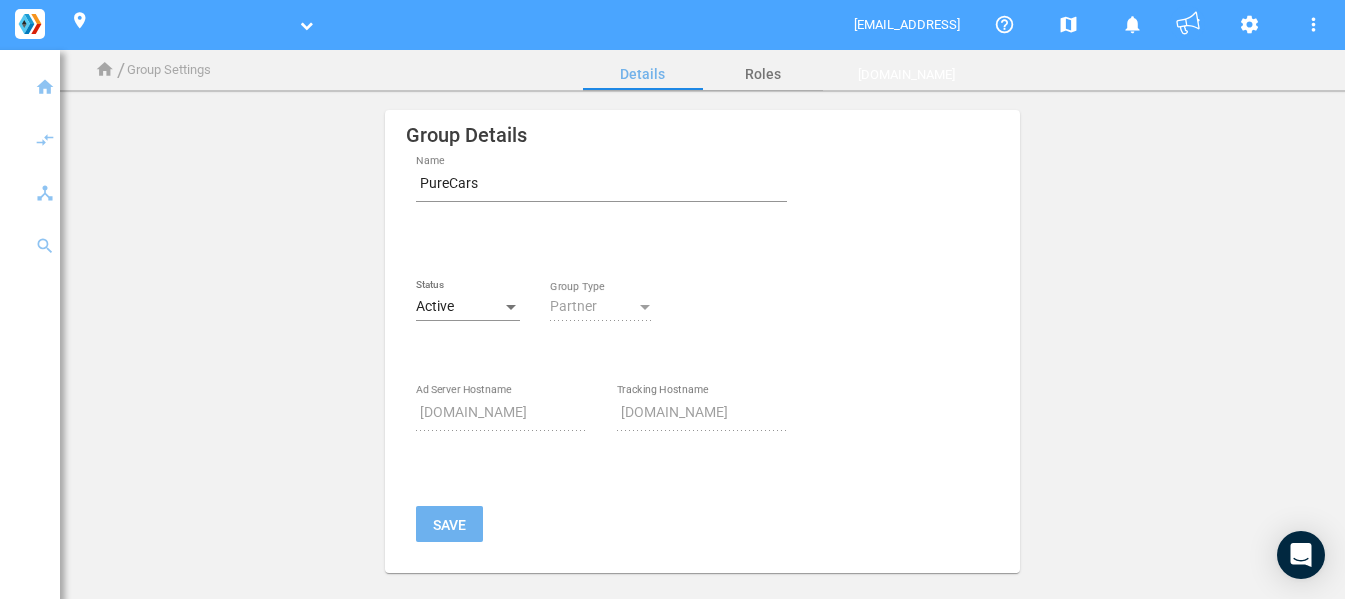 click 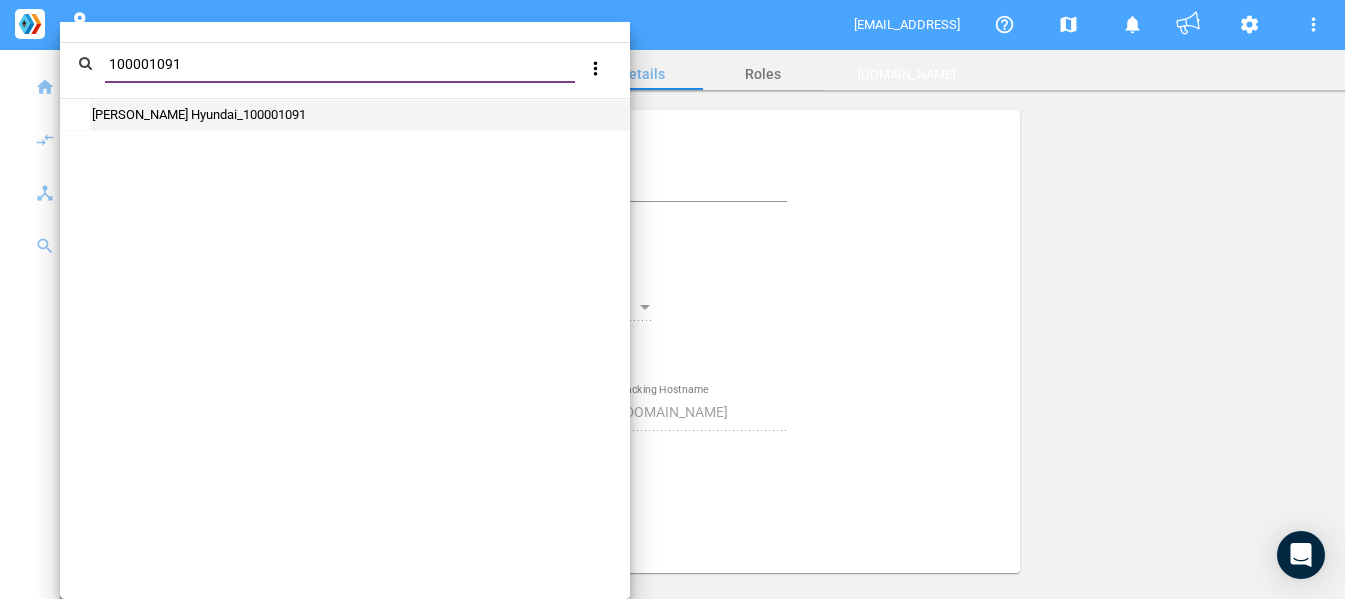 type on "100001091" 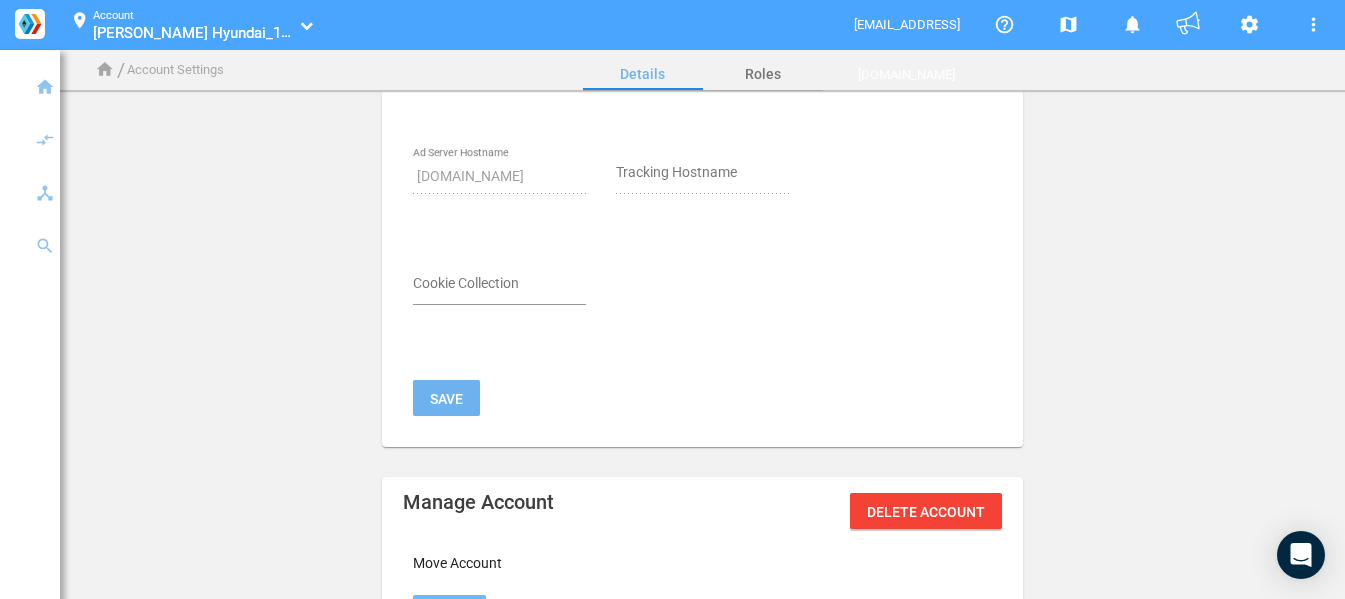scroll, scrollTop: 300, scrollLeft: 0, axis: vertical 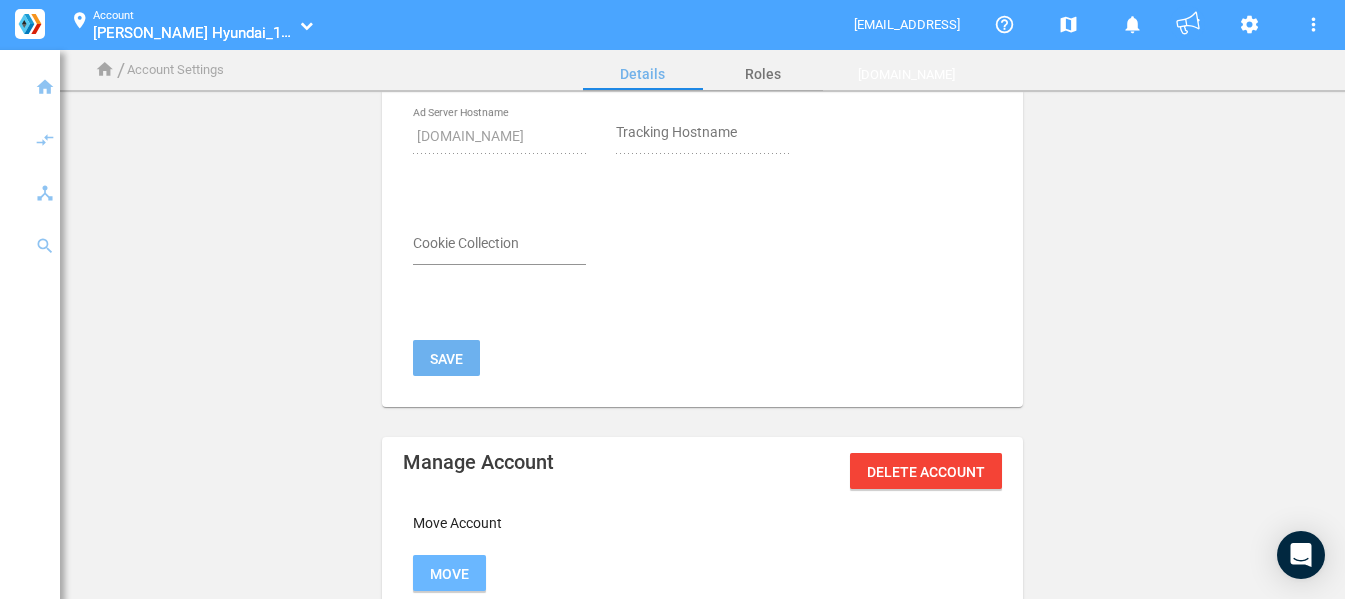 click on "Cookie Collection" at bounding box center (499, 248) 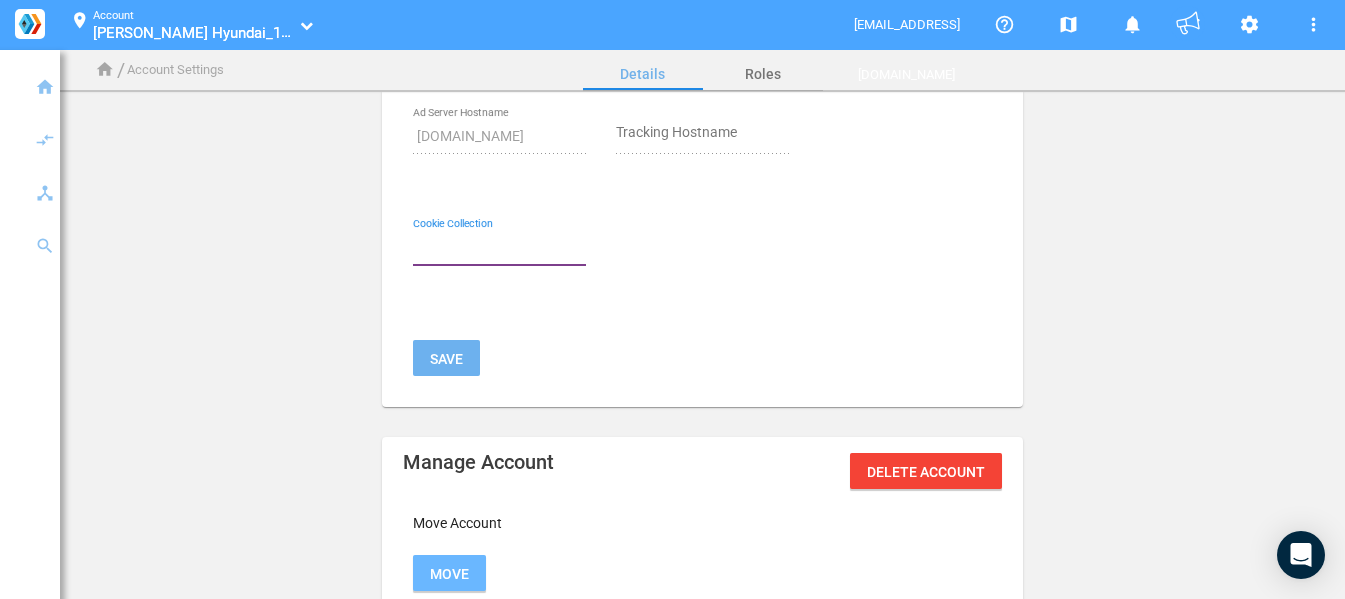 paste on "_pcUID" 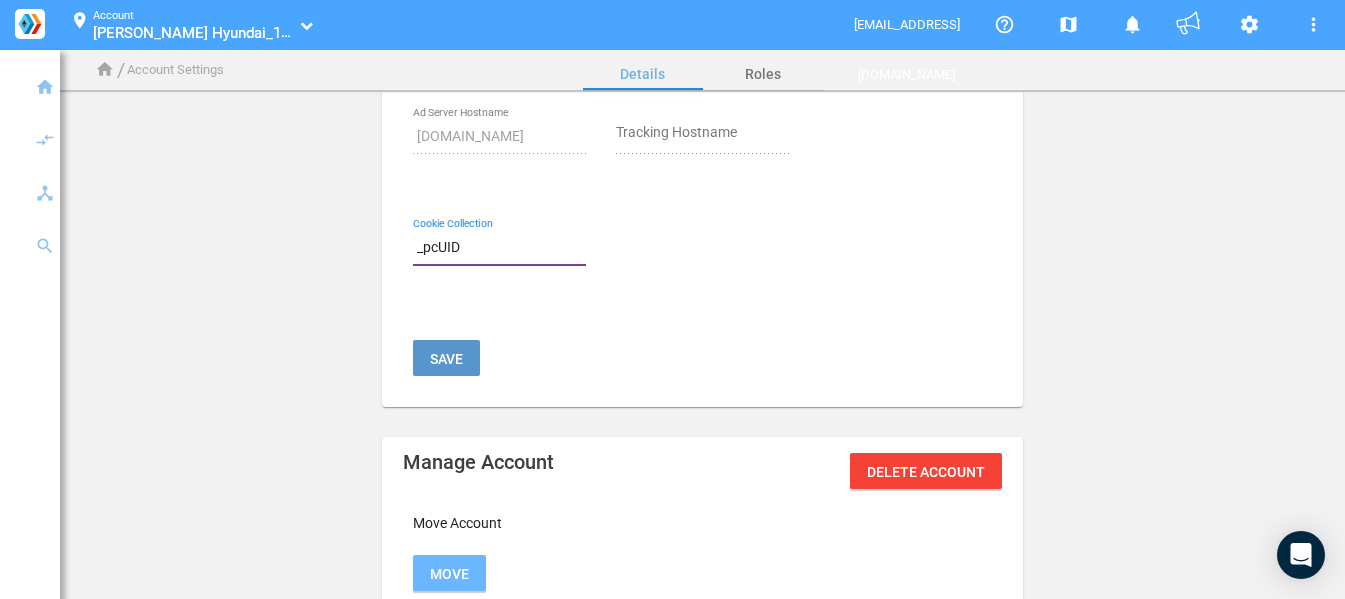 type on "_pcUID" 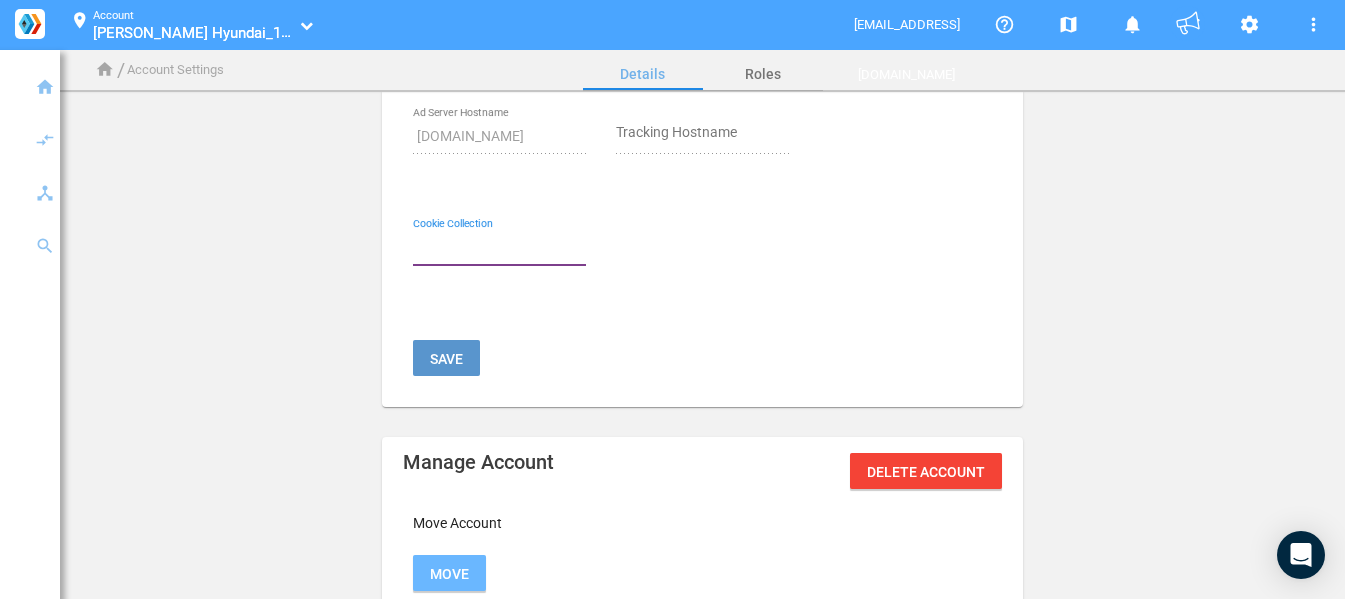 click on "Name Thomas Cumberland Hyundai_100001091 Status Active Other Account Type srv.purecars.com Ad Server Hostname Tracking Hostname Cookie Collection  Save" at bounding box center (601, 132) 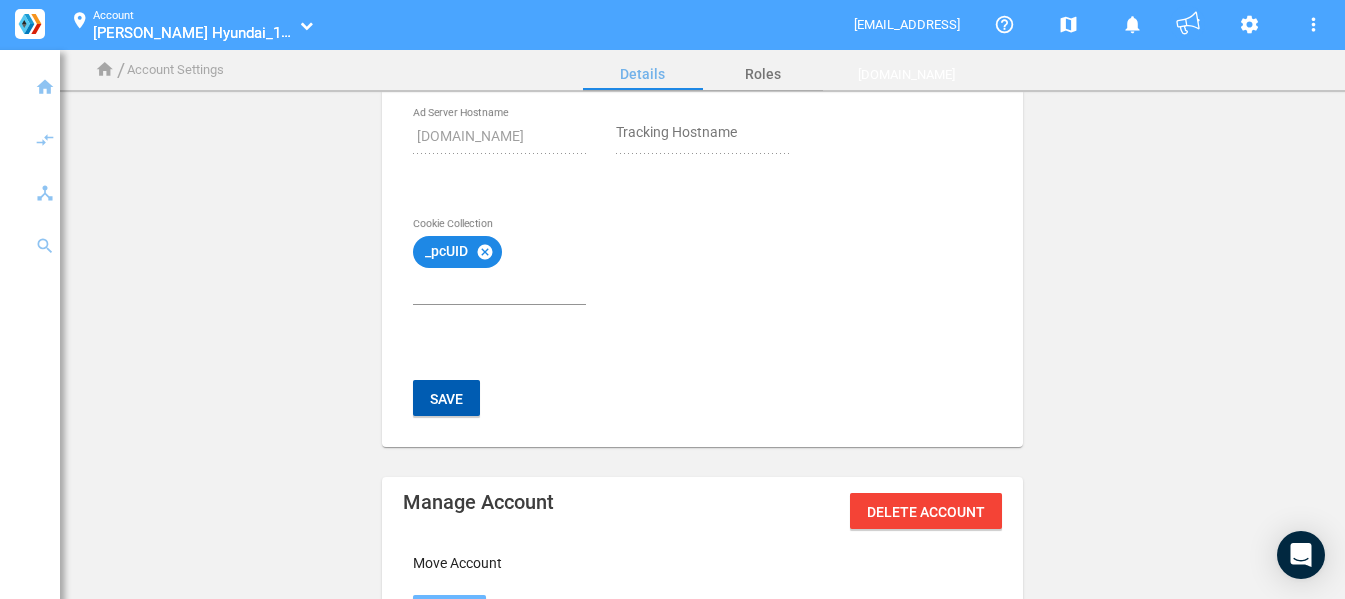 click on "Save" at bounding box center (446, 398) 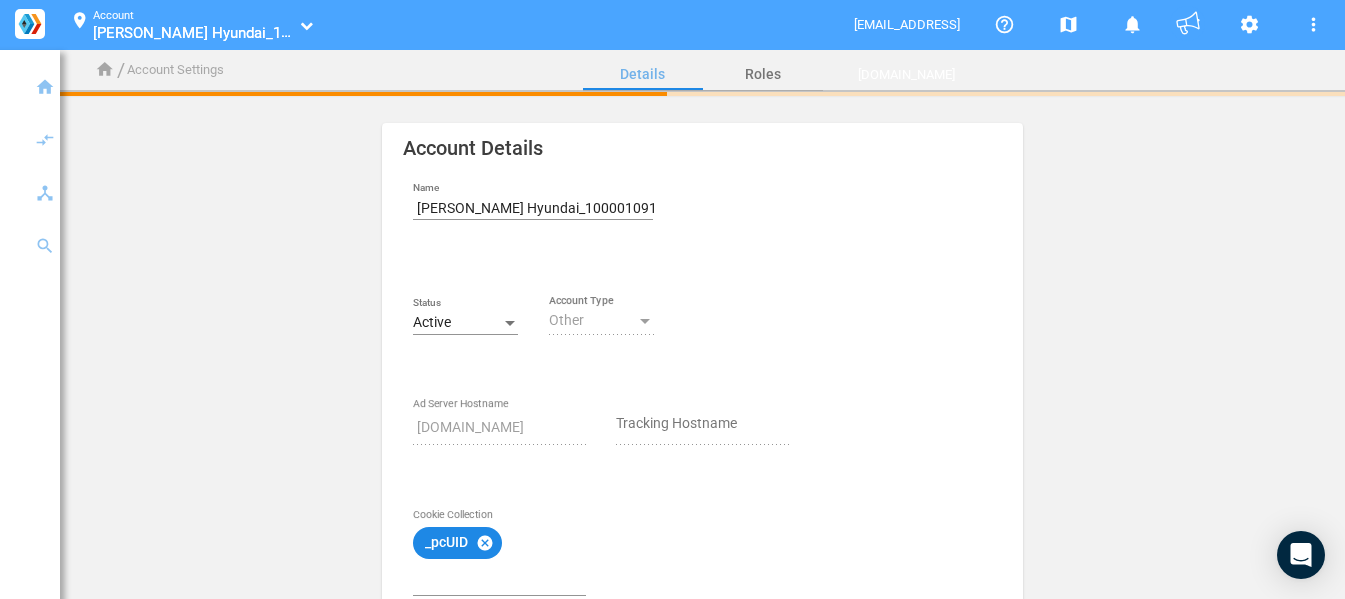 scroll, scrollTop: 0, scrollLeft: 0, axis: both 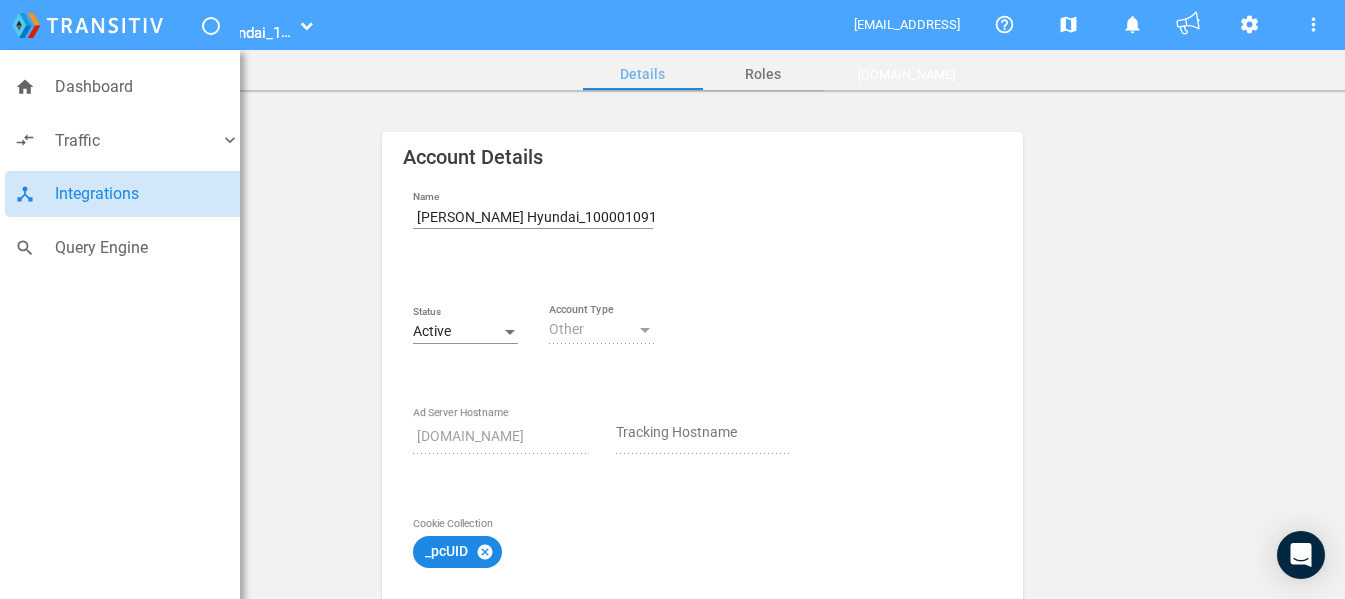 click on "Integrations" at bounding box center [147, 194] 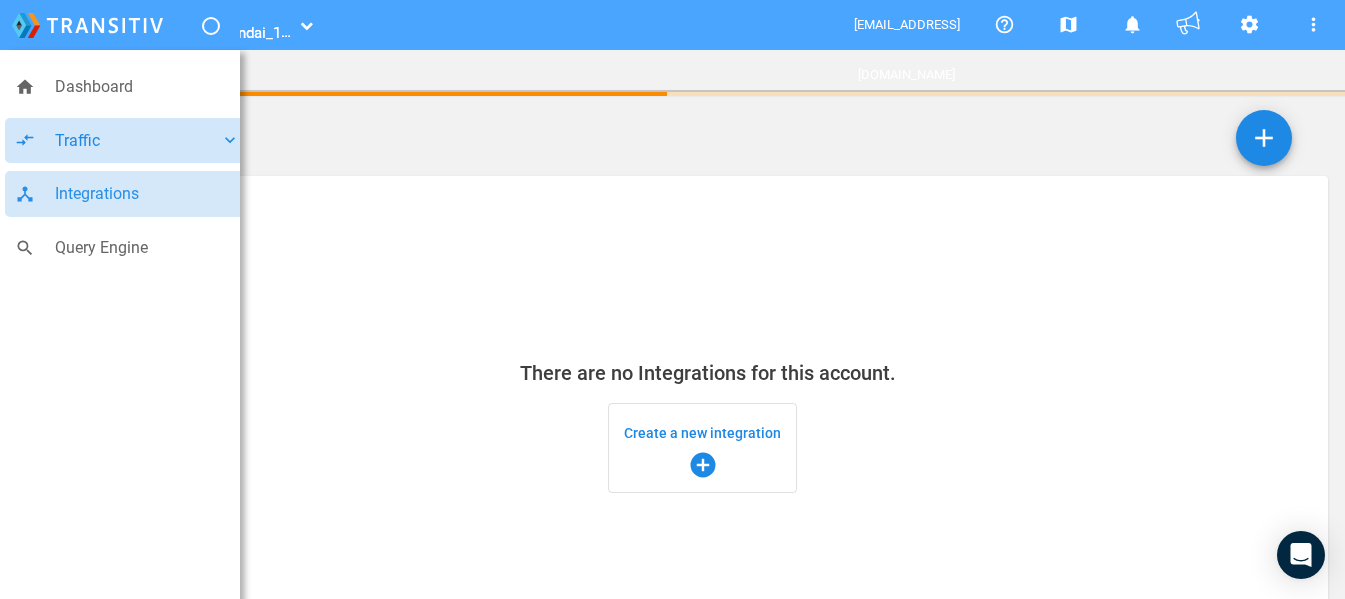 click on "Traffic" at bounding box center (137, 141) 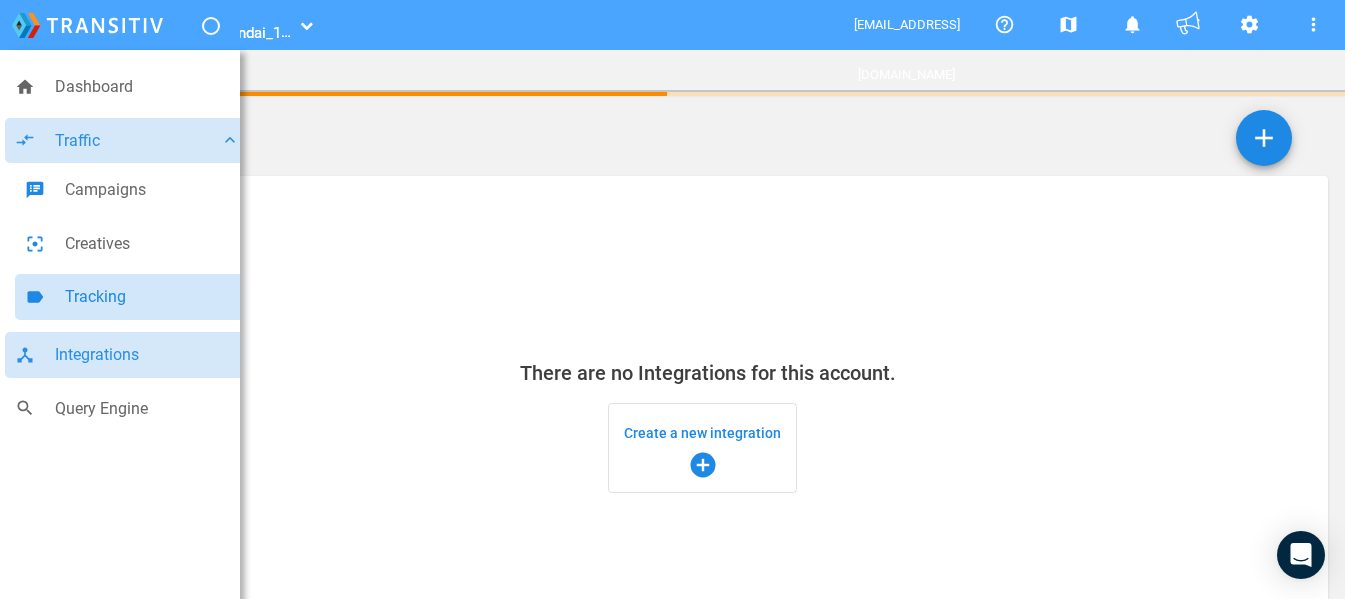 click on "Tracking" at bounding box center [152, 297] 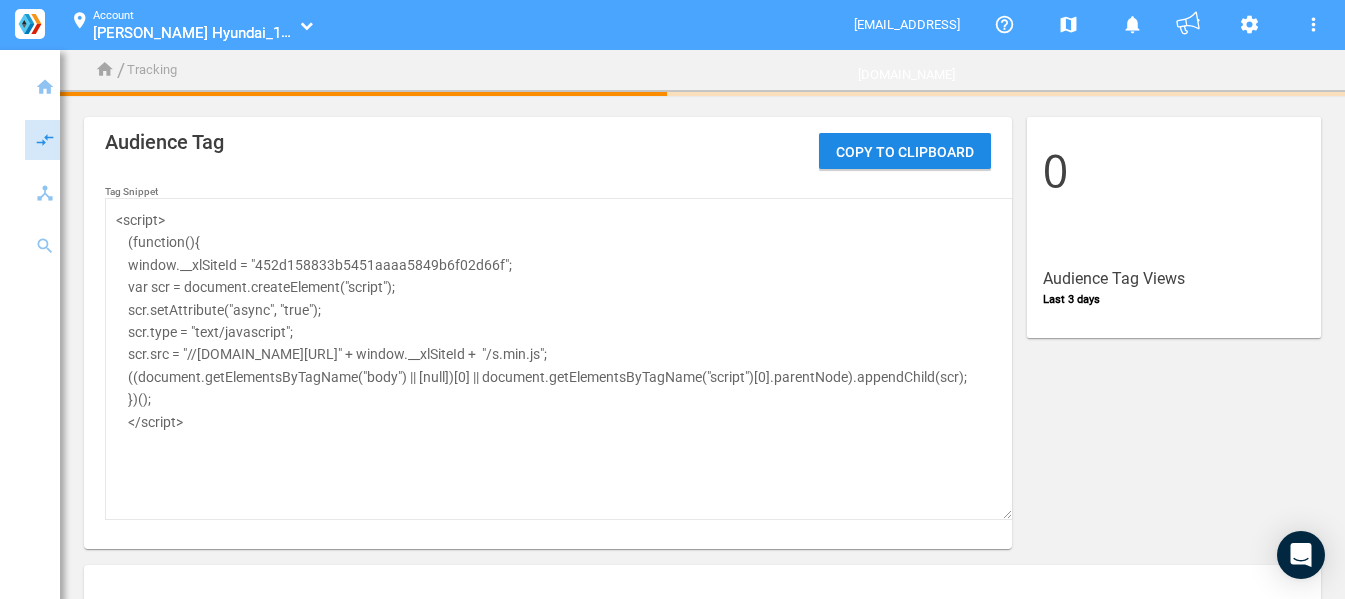 click on "<script>
(function(){
window.__xlSiteId = "452d158833b5451aaaa5849b6f02d66f";
var scr = document.createElement("script");
scr.setAttribute("async", "true");
scr.type = "text/javascript";
scr.src = "//adv.purecars.com/js/" + window.__xlSiteId +  "/s.min.js";
((document.getElementsByTagName("body") || [null])[0] || document.getElementsByTagName("script")[0].parentNode).appendChild(scr);
})();
</script>" at bounding box center (559, 359) 